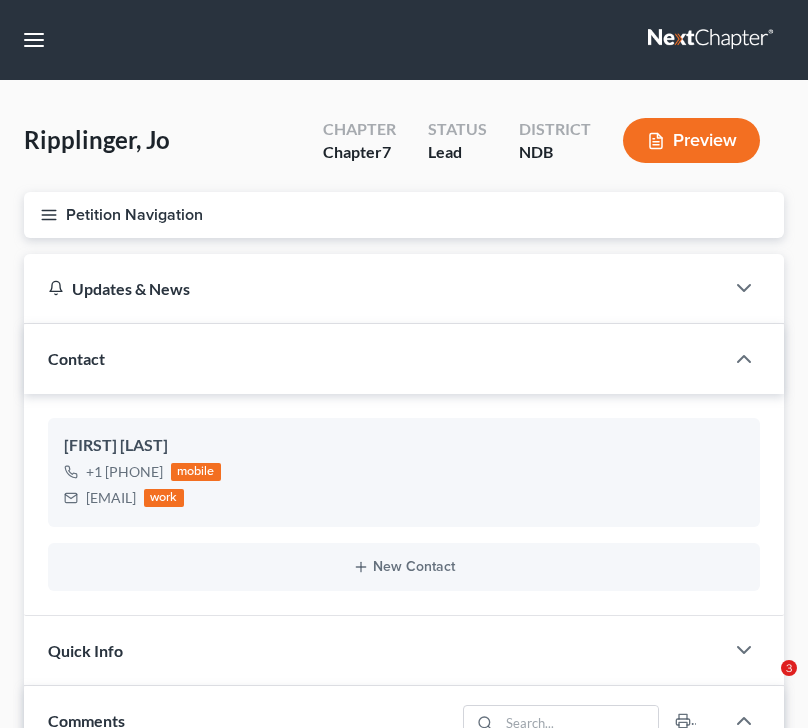 scroll, scrollTop: 1238, scrollLeft: 0, axis: vertical 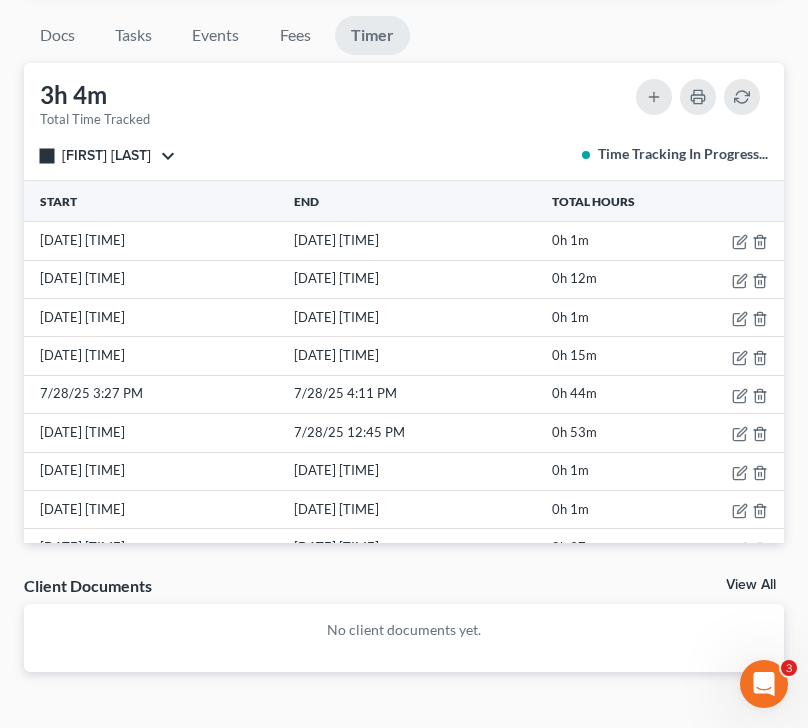 click on "stop Brooke Benner All stop Sara Diaz stop Alan Sorensen stop Traci Thompkins stop Kenneth Bulie stop Tianna Boaz stop Brooke Benner Time Tracking In Progress..." at bounding box center (404, 154) 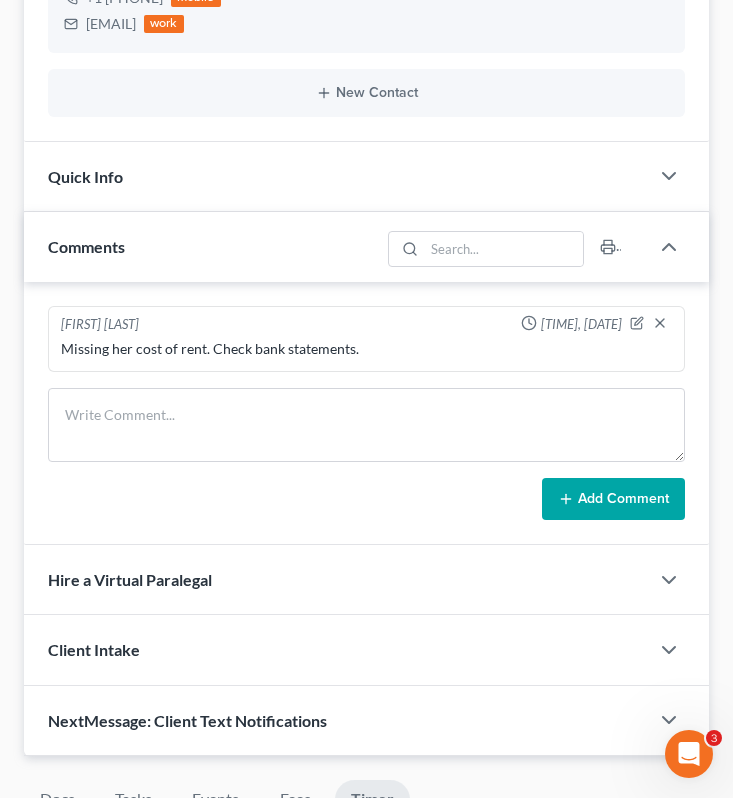 scroll, scrollTop: 0, scrollLeft: 0, axis: both 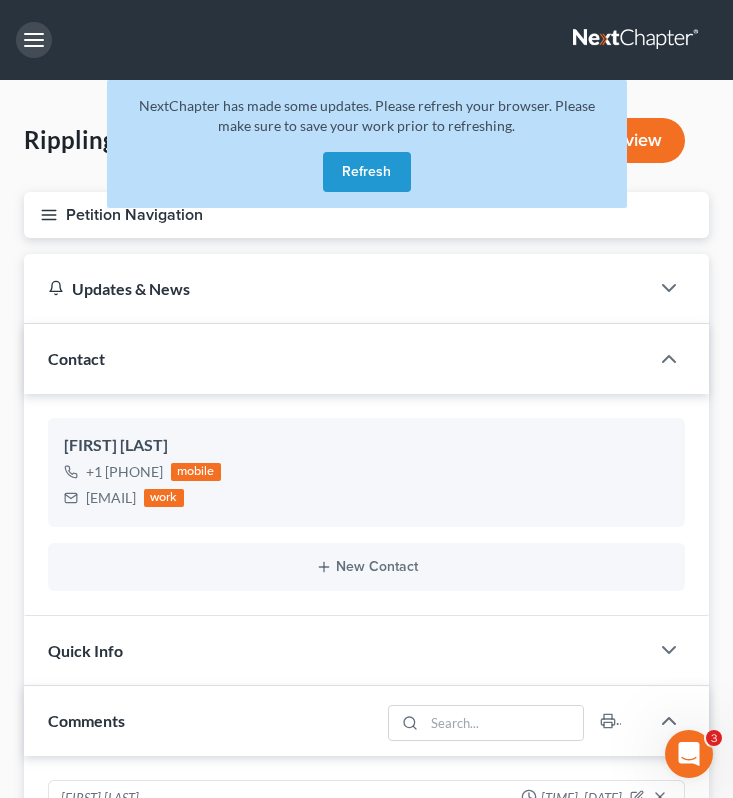 click at bounding box center [34, 40] 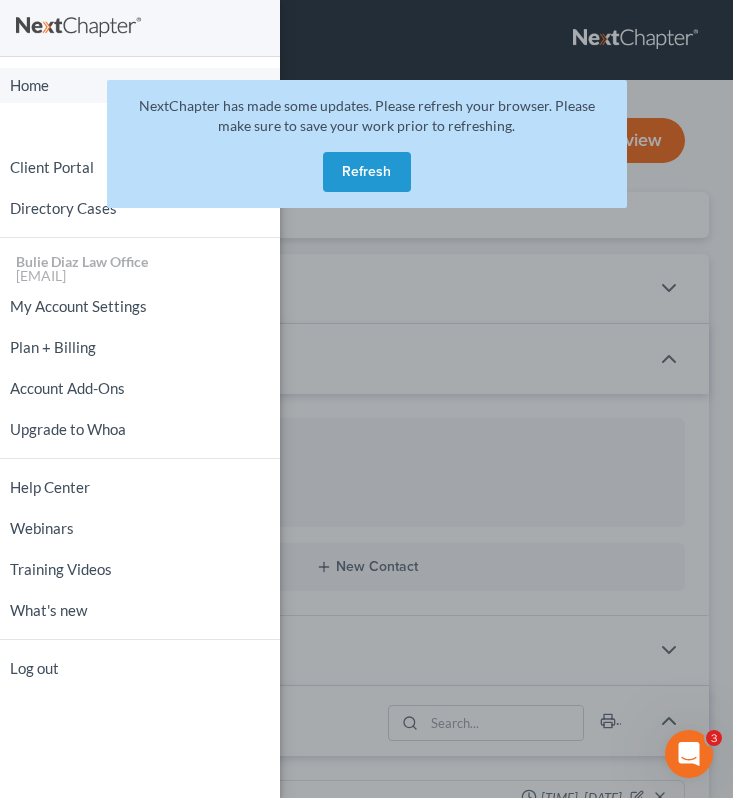 click on "Home" at bounding box center [140, 85] 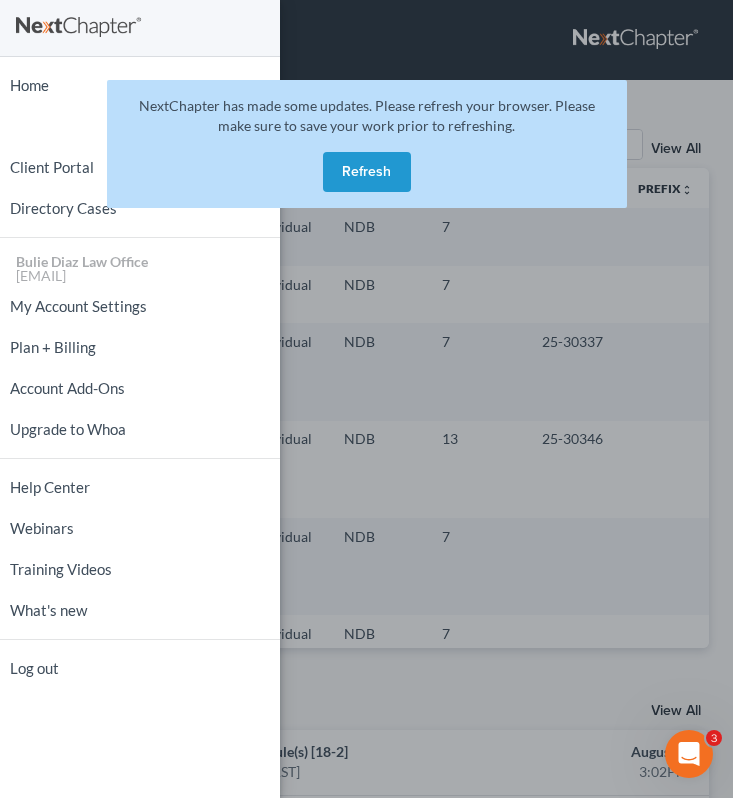 click on "Refresh" at bounding box center (367, 172) 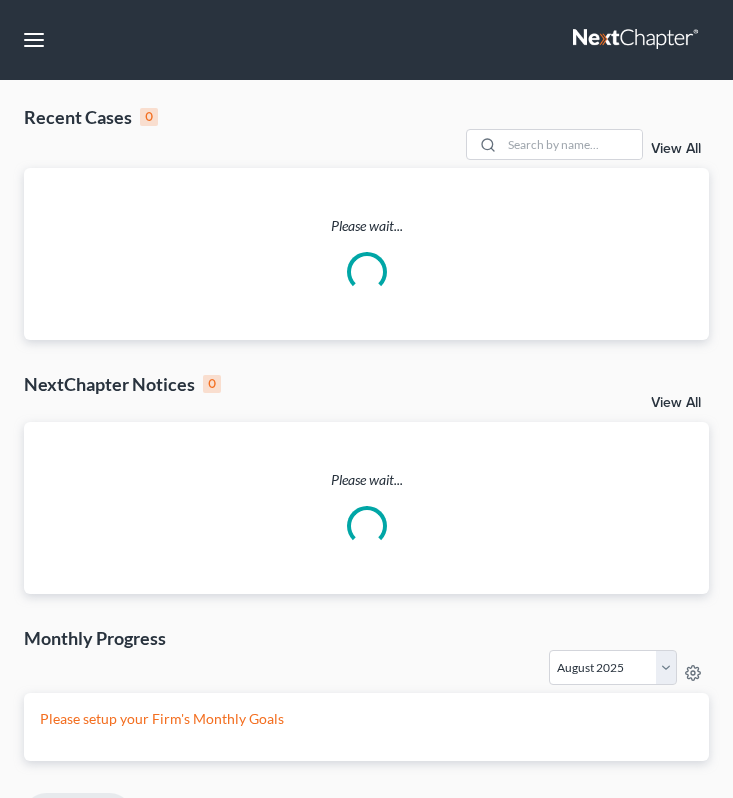scroll, scrollTop: 0, scrollLeft: 0, axis: both 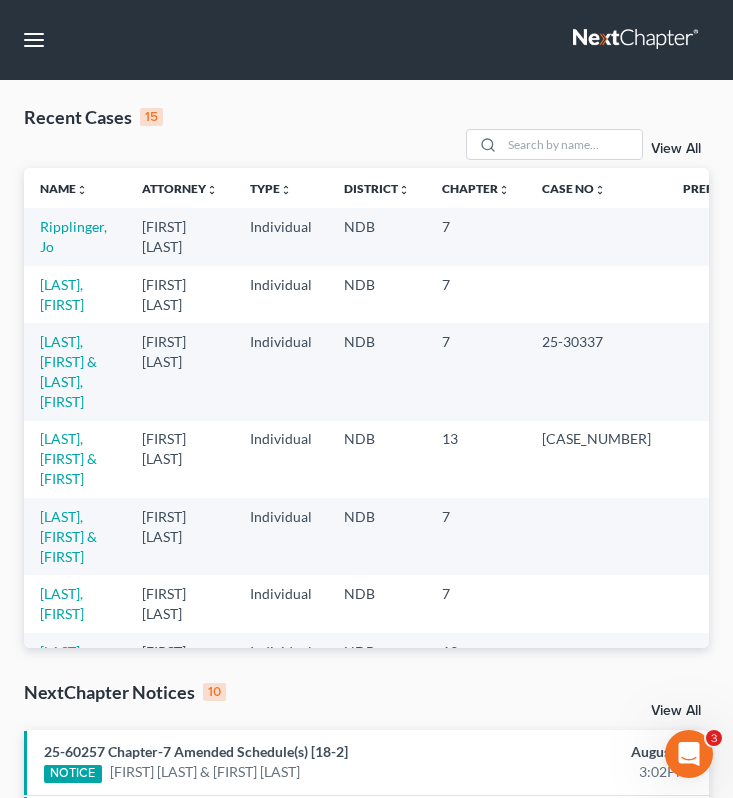 click on "Ripplinger, Jo" at bounding box center (75, 236) 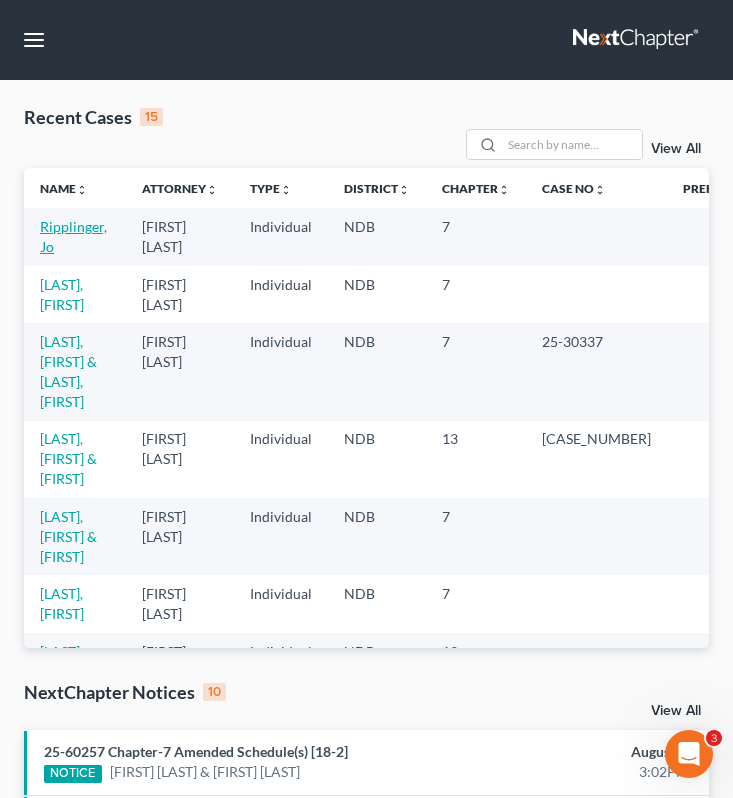 click on "Ripplinger, Jo" at bounding box center [73, 236] 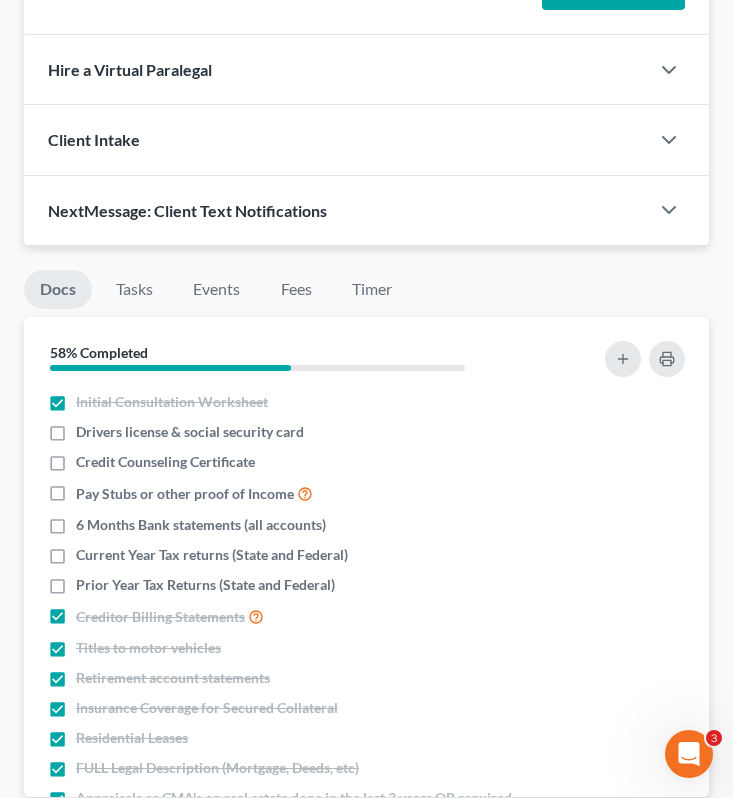 scroll, scrollTop: 981, scrollLeft: 0, axis: vertical 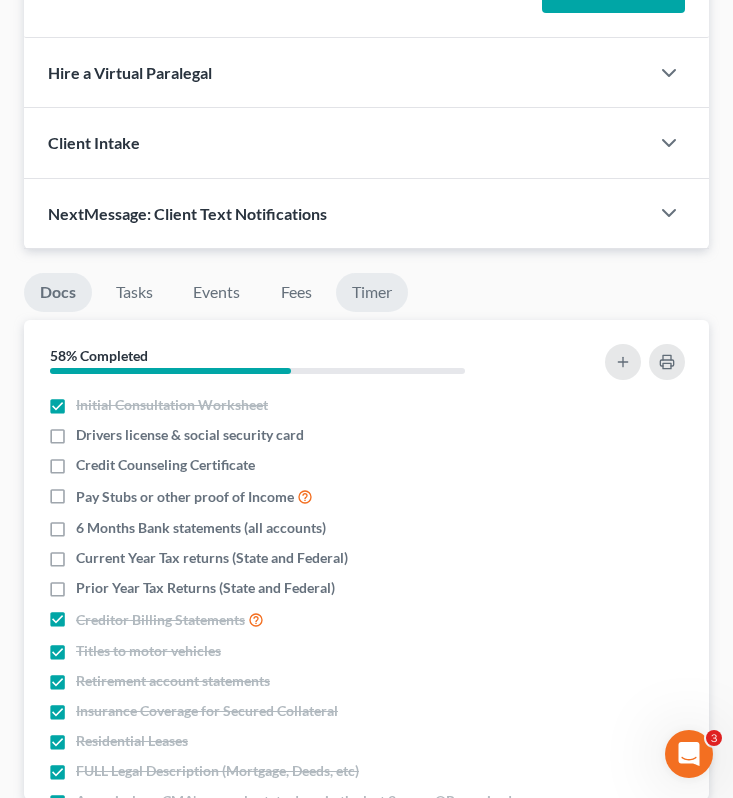 click on "Timer" at bounding box center (372, 292) 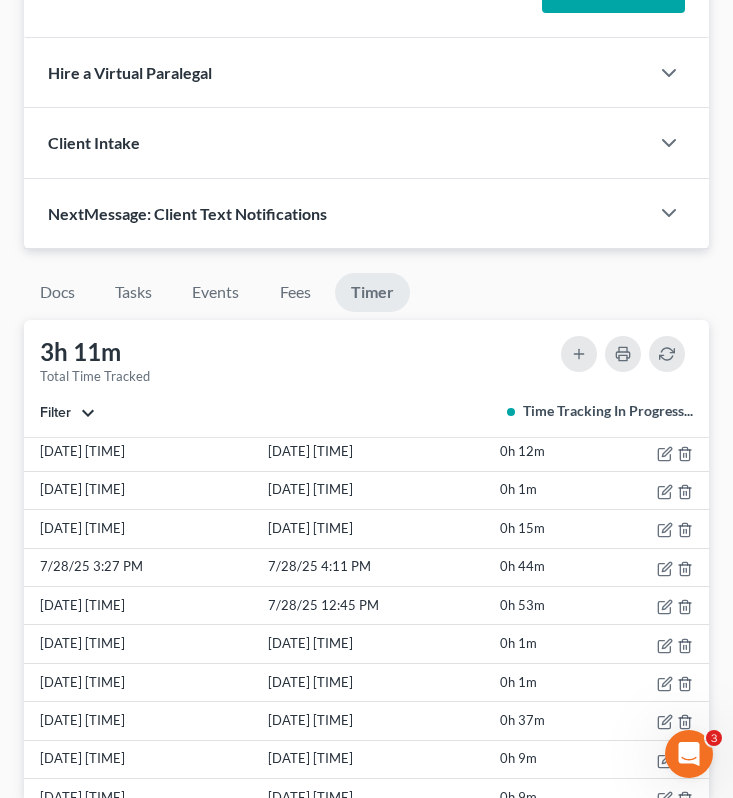scroll, scrollTop: 232, scrollLeft: 0, axis: vertical 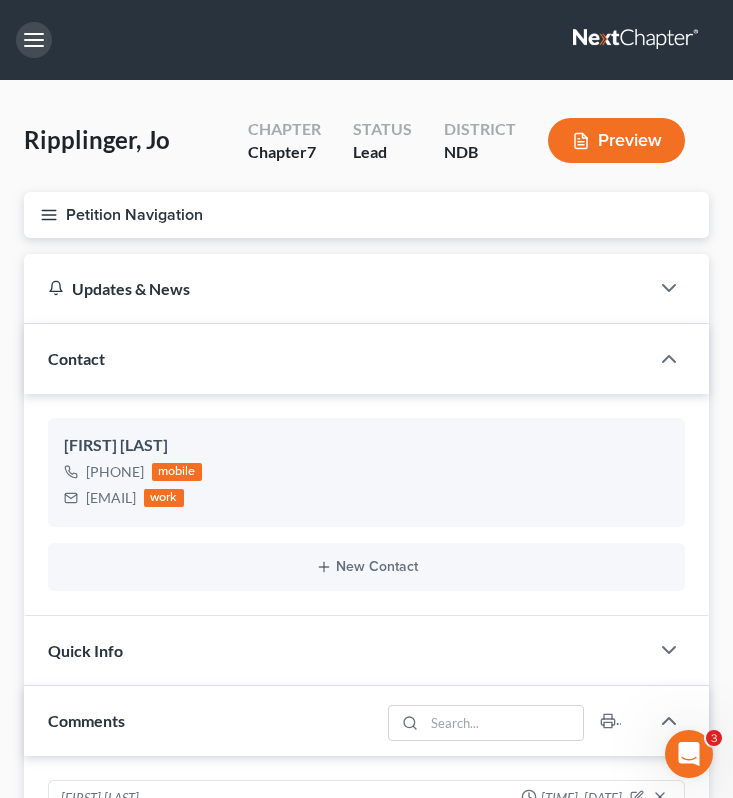 click at bounding box center [34, 40] 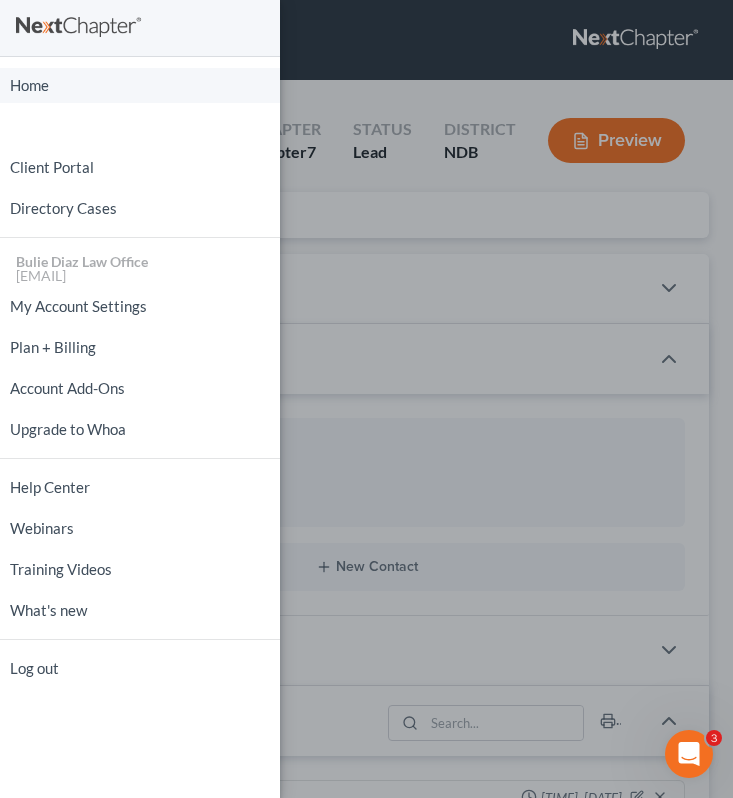 click on "Home" at bounding box center [140, 85] 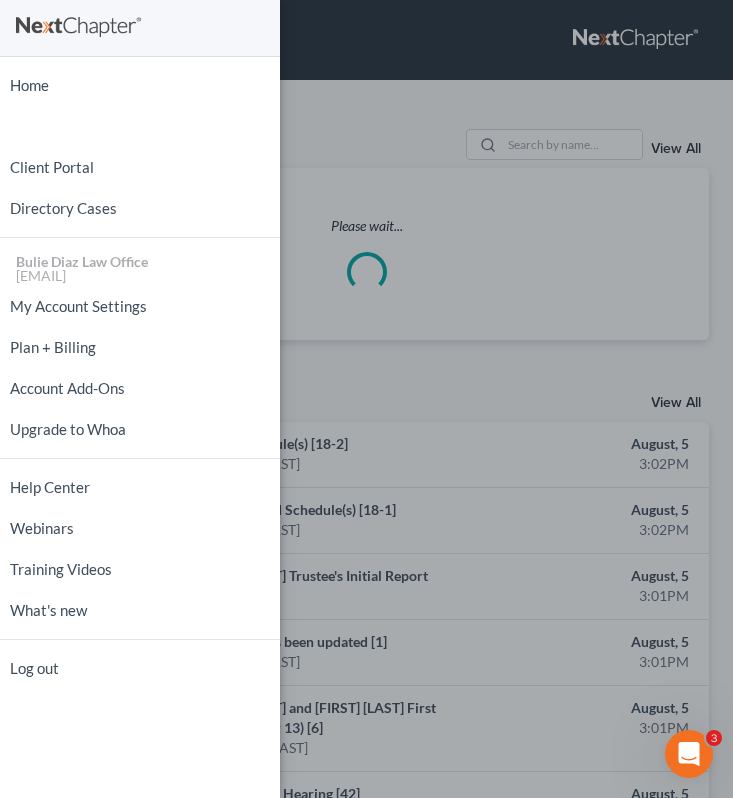 click on "Home New Case Client Portal Directory Cases Bulie Diaz Law Office fargo@[EMAIL] My Account Settings Plan + Billing Account Add-Ons Upgrade to Whoa Help Center Webinars Training Videos What's new Log out" at bounding box center (366, 399) 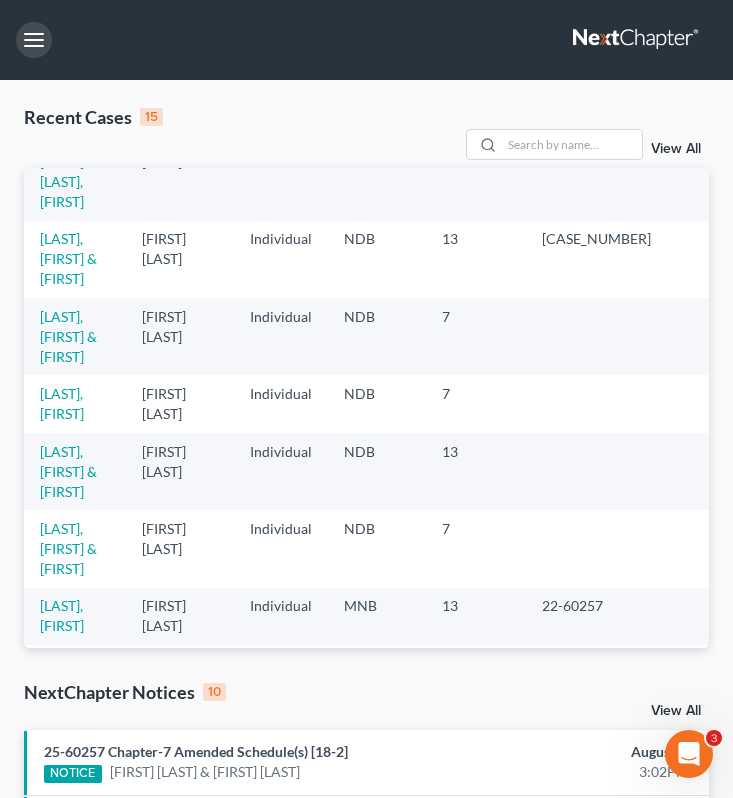 scroll, scrollTop: 201, scrollLeft: 0, axis: vertical 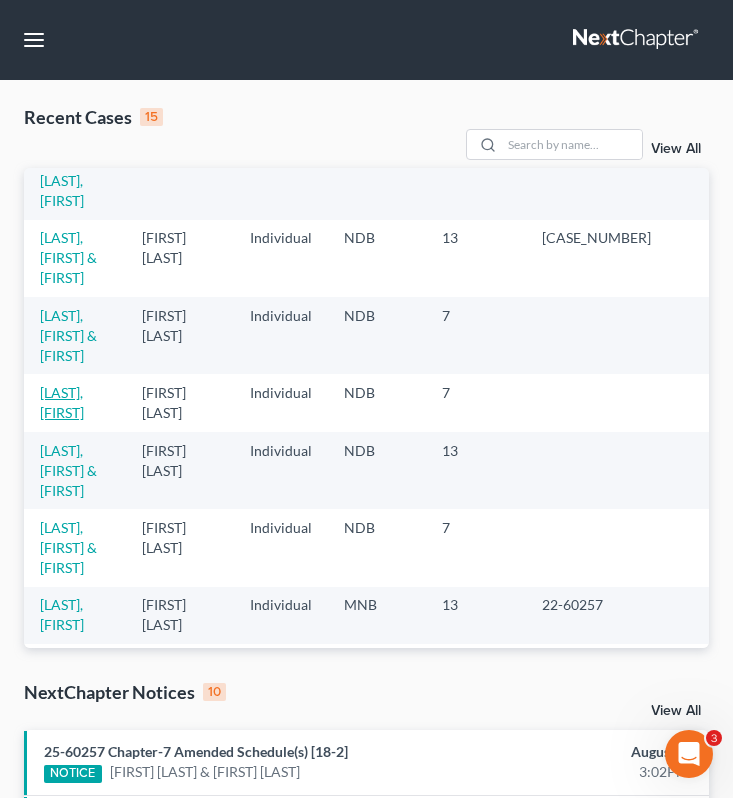 click on "[LAST], [FIRST]" at bounding box center [62, 402] 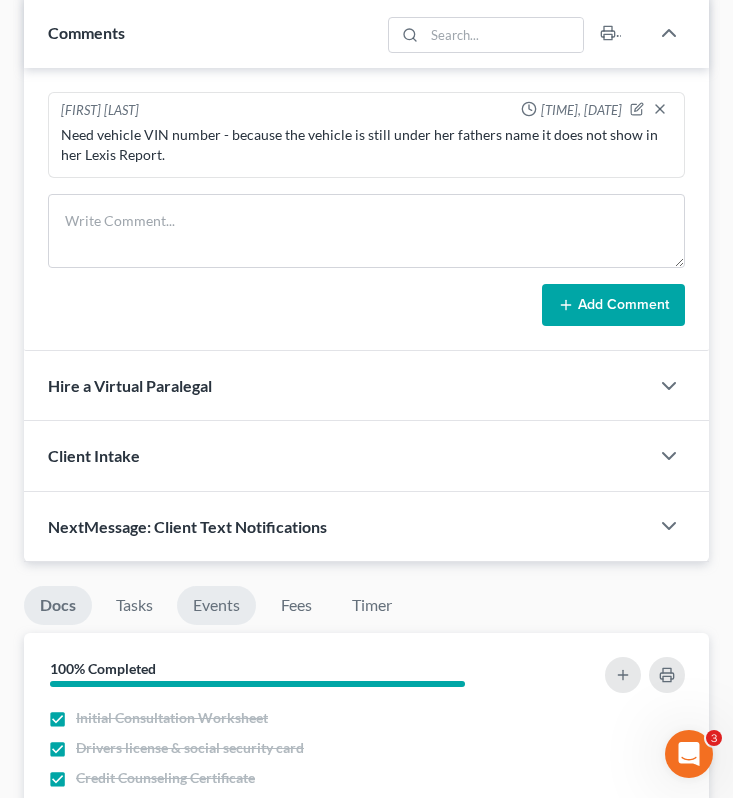 scroll, scrollTop: 737, scrollLeft: 0, axis: vertical 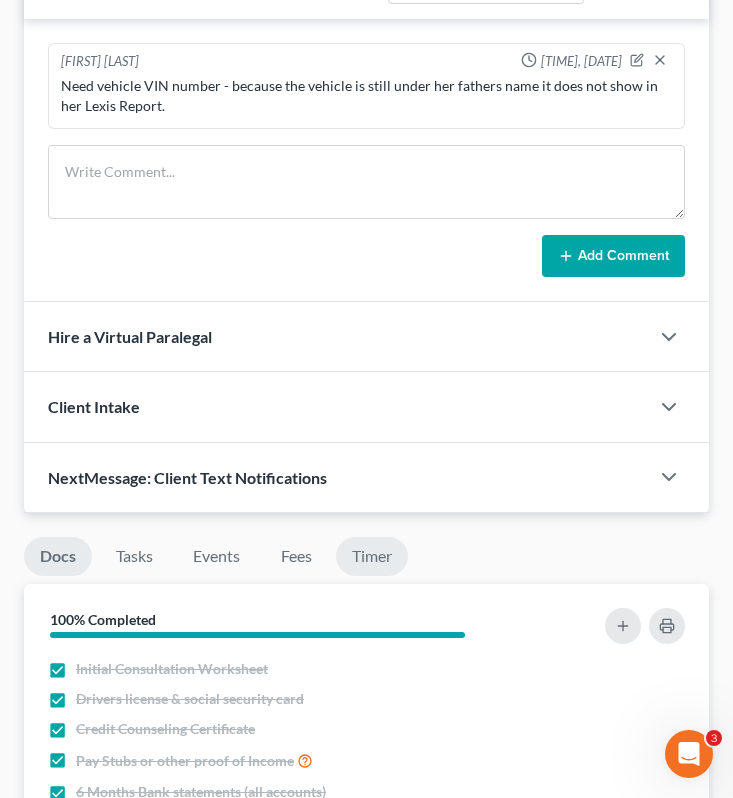 click on "Timer" at bounding box center (372, 556) 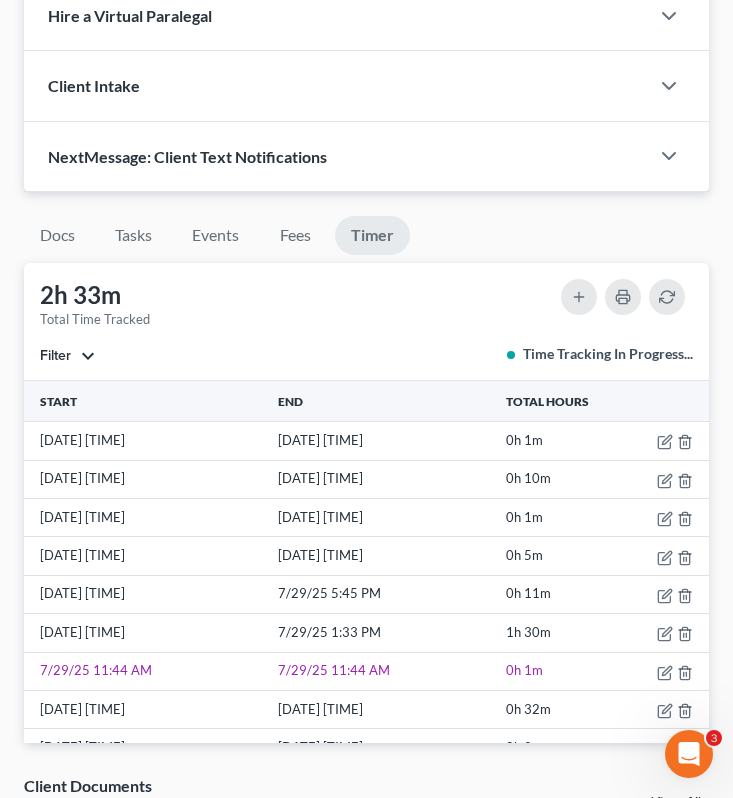 scroll, scrollTop: 1059, scrollLeft: 0, axis: vertical 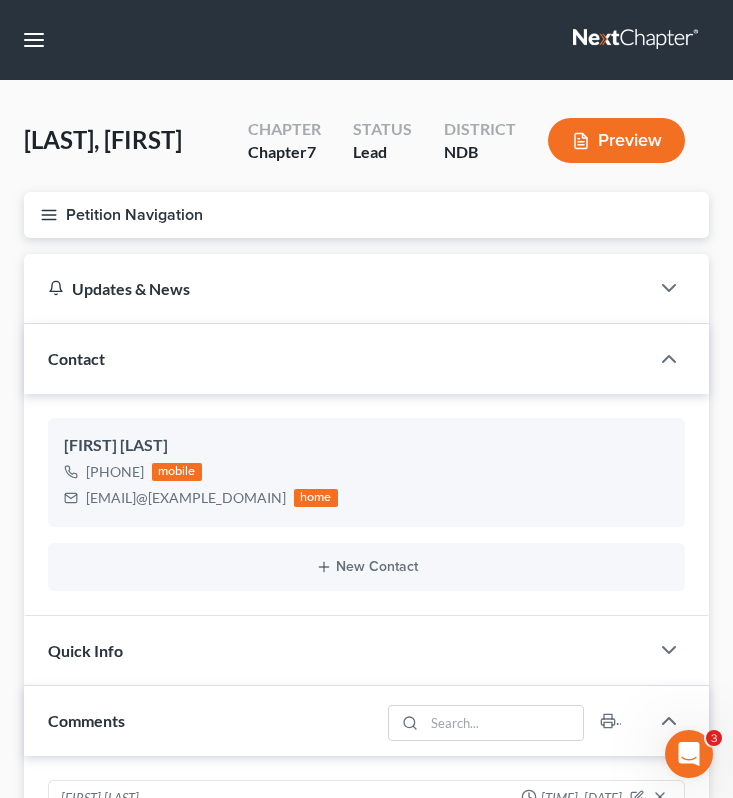 click 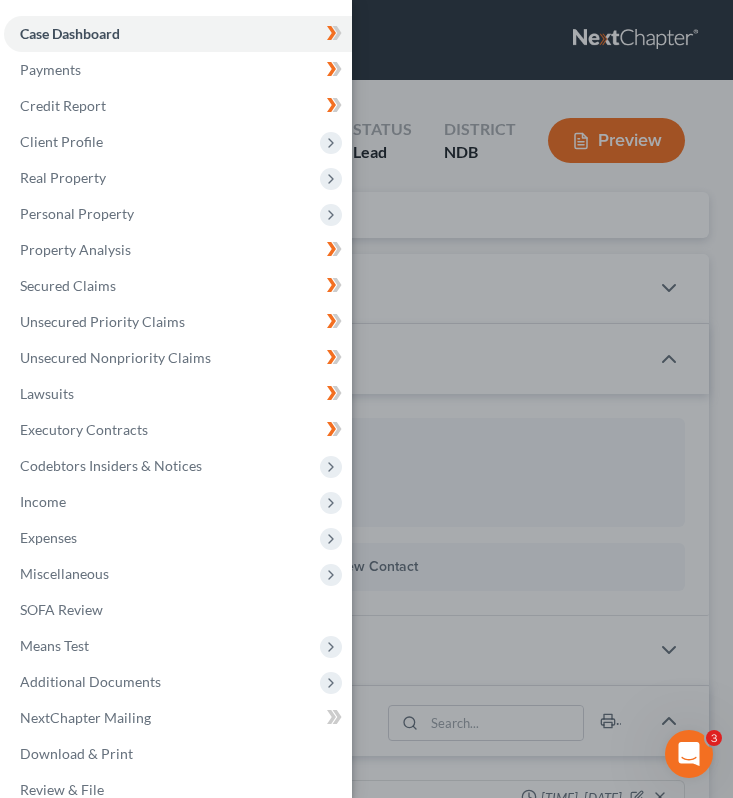 click on "Case Dashboard
Payments
Invoices
Payments
Payments
Credit Report
Client Profile" at bounding box center [366, 399] 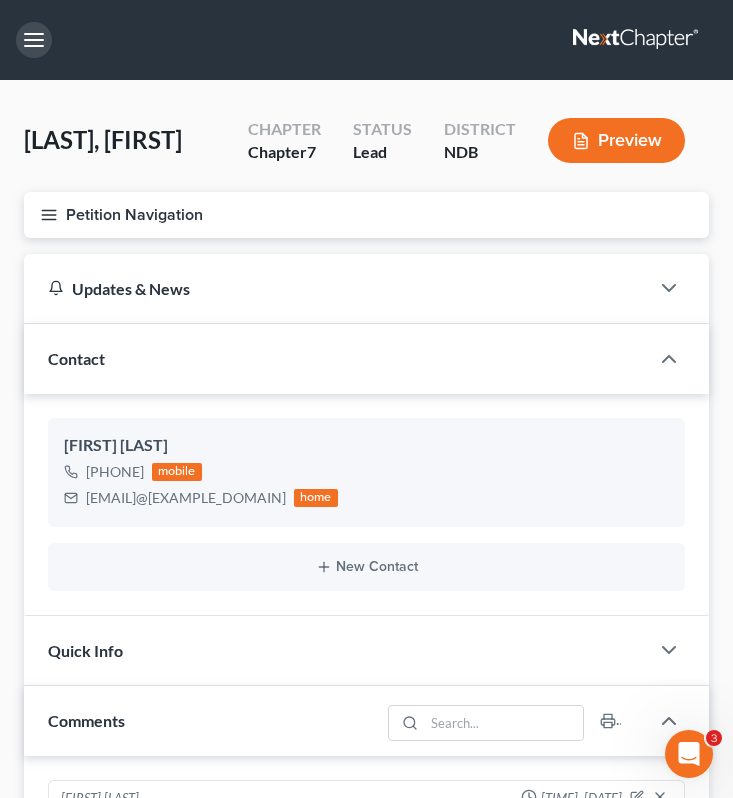 click at bounding box center (34, 40) 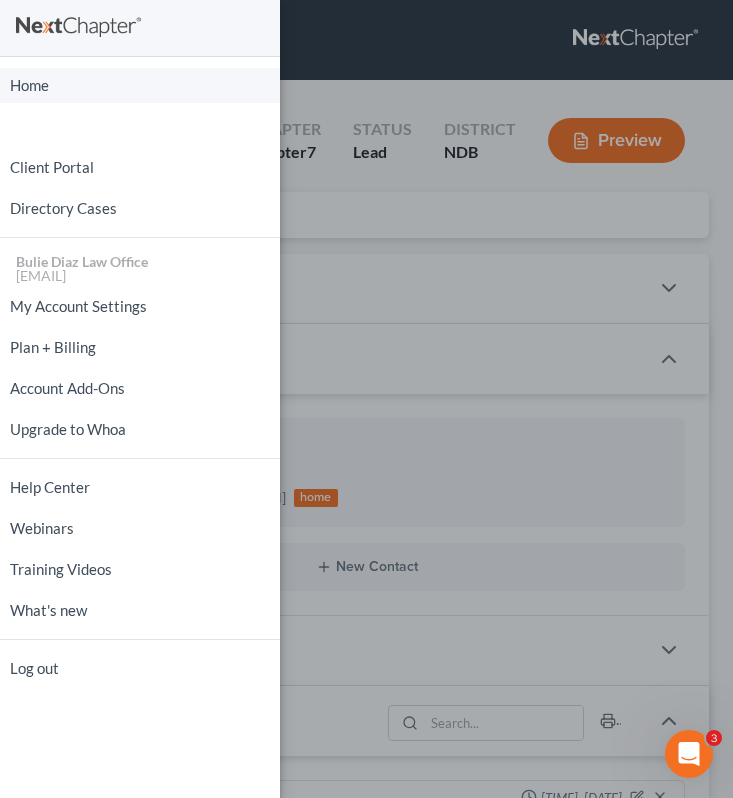 click on "Home" at bounding box center (140, 85) 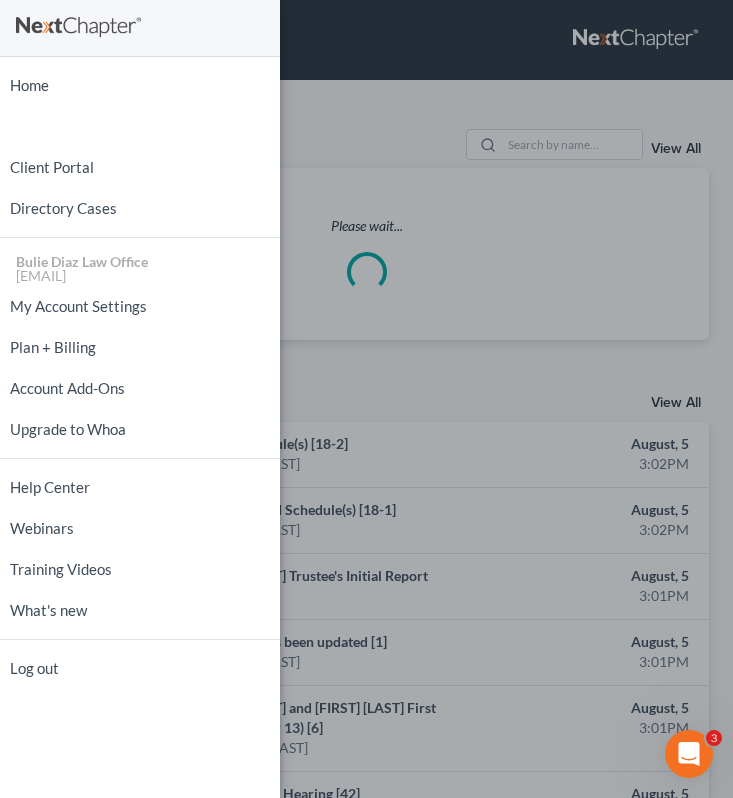 click on "Home New Case Client Portal Directory Cases Bulie Diaz Law Office fargo@[EMAIL] My Account Settings Plan + Billing Account Add-Ons Upgrade to Whoa Help Center Webinars Training Videos What's new Log out" at bounding box center [366, 399] 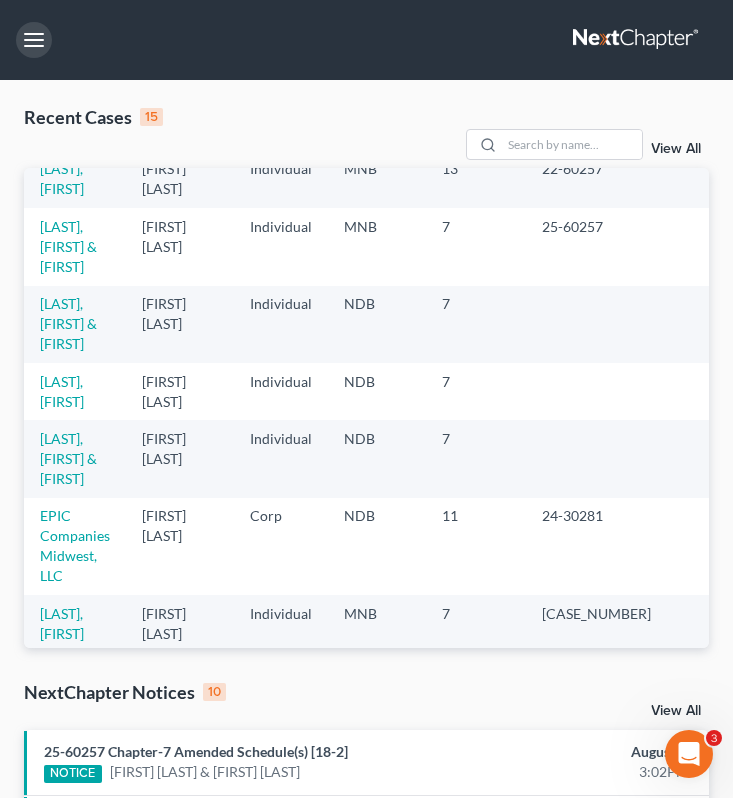 scroll, scrollTop: 657, scrollLeft: 0, axis: vertical 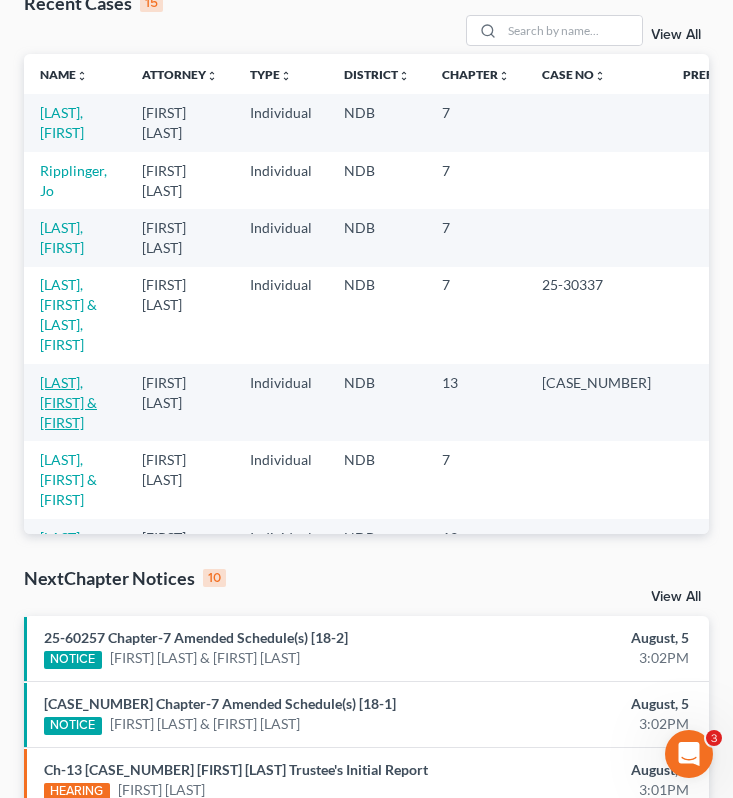 click on "[LAST], [FIRST] & [FIRST]" at bounding box center (68, 402) 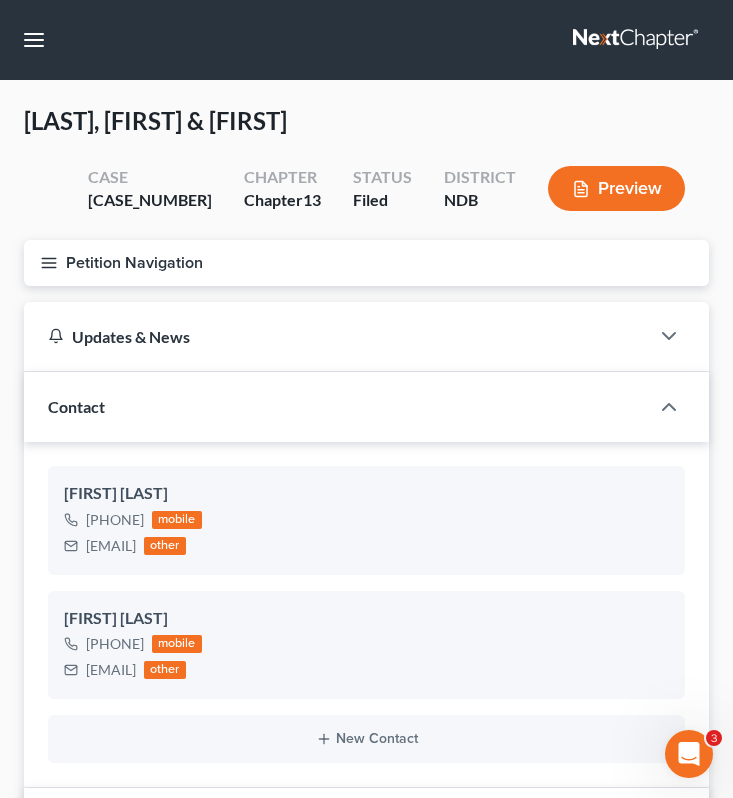 scroll, scrollTop: 215, scrollLeft: 0, axis: vertical 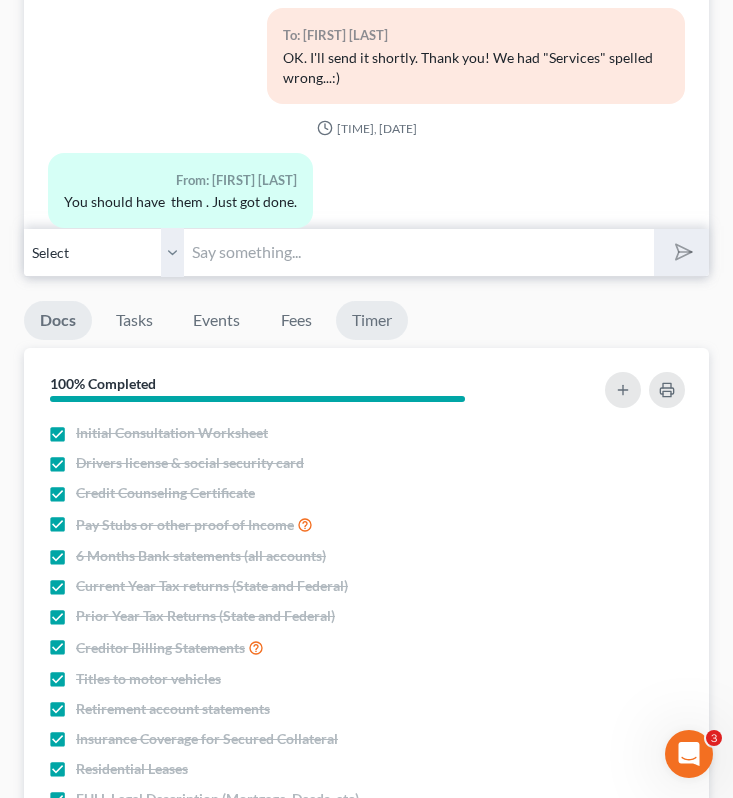 click on "Timer" at bounding box center (372, 320) 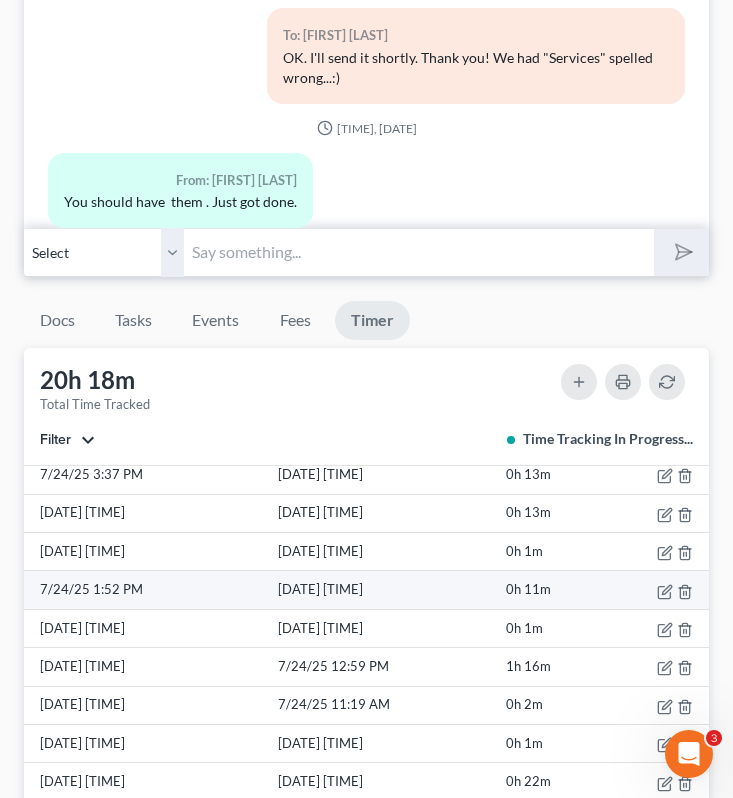 scroll, scrollTop: 932, scrollLeft: 0, axis: vertical 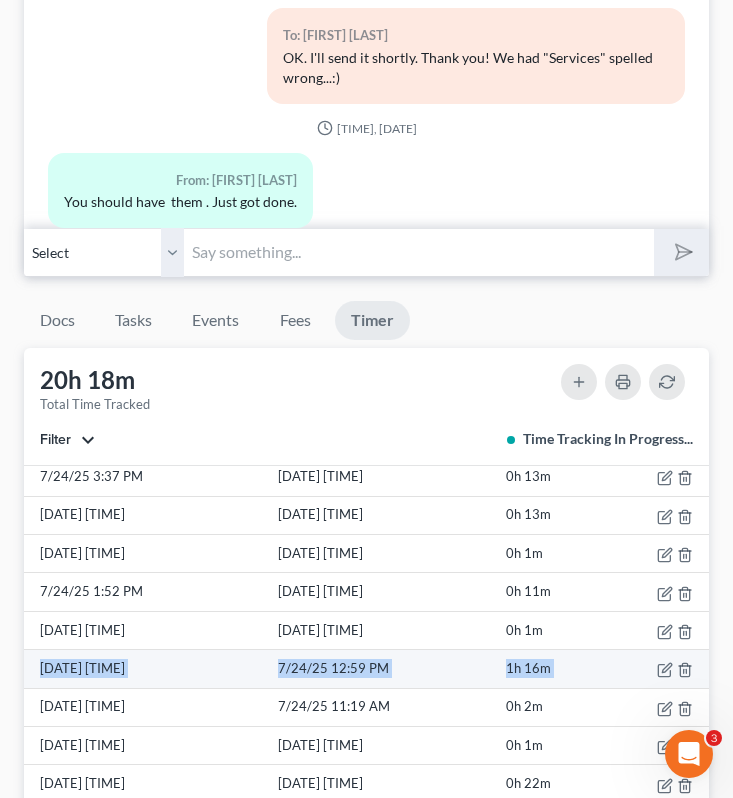 drag, startPoint x: 623, startPoint y: 695, endPoint x: 24, endPoint y: 677, distance: 599.2704 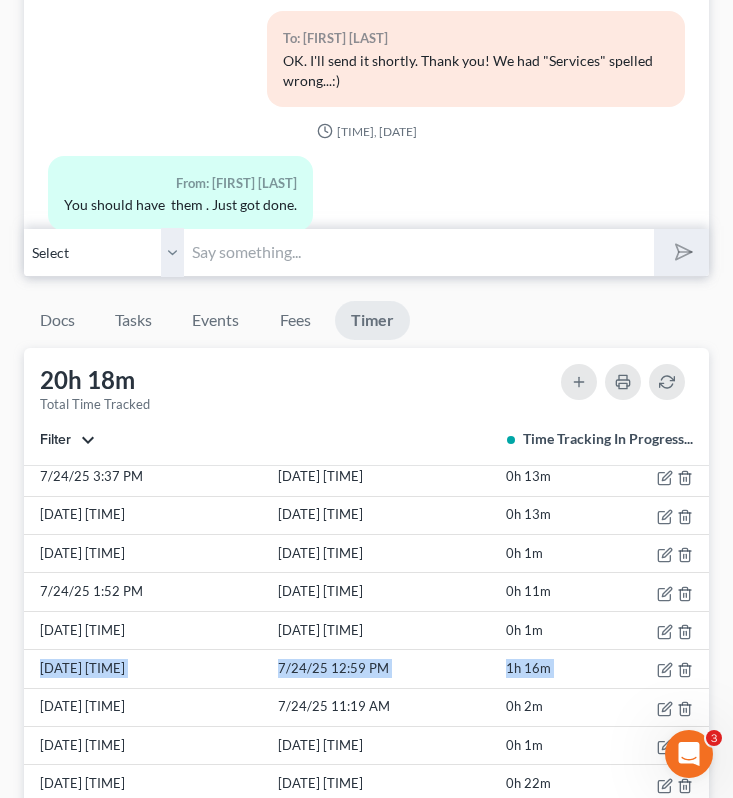 scroll, scrollTop: 9508, scrollLeft: 0, axis: vertical 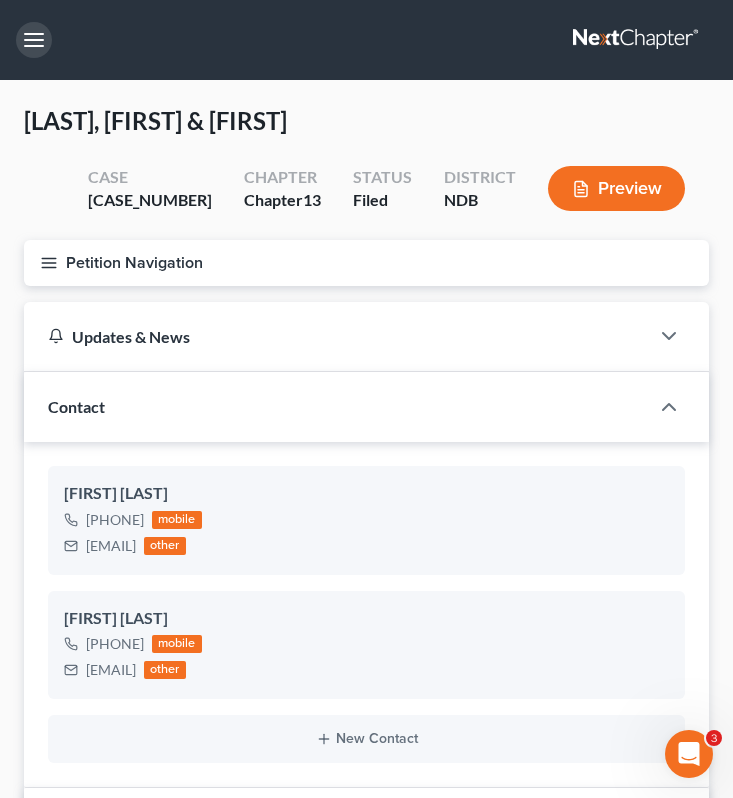 click at bounding box center (34, 40) 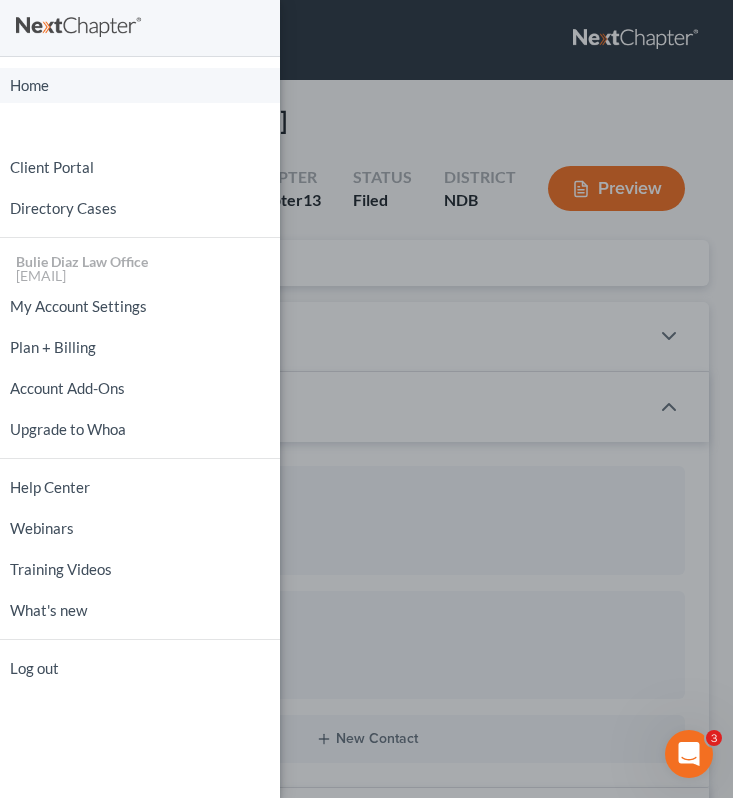 click on "Home" at bounding box center [140, 85] 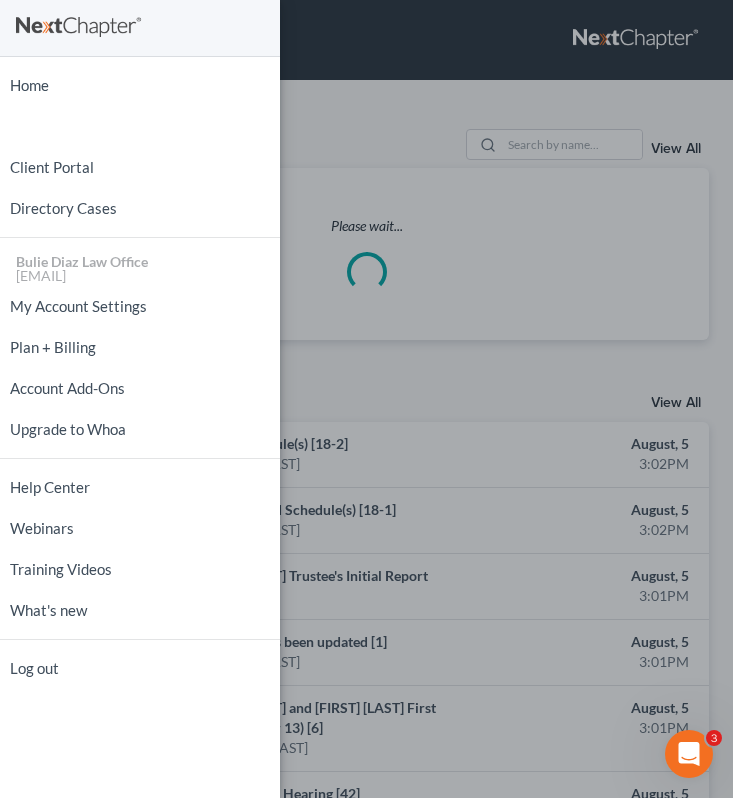 click on "Home New Case Client Portal Directory Cases Bulie Diaz Law Office fargo@[EMAIL] My Account Settings Plan + Billing Account Add-Ons Upgrade to Whoa Help Center Webinars Training Videos What's new Log out" at bounding box center (366, 399) 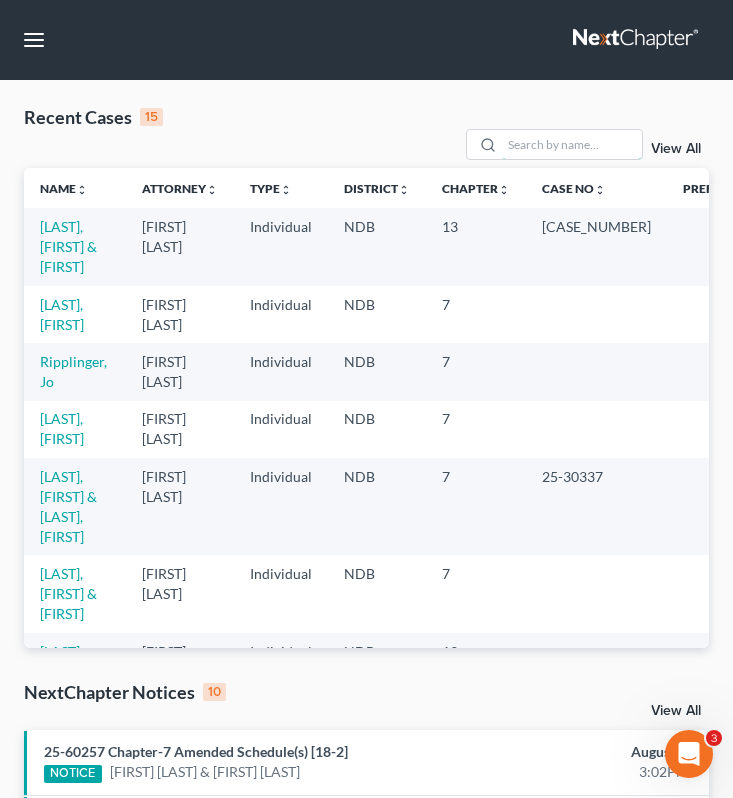 click at bounding box center [572, 144] 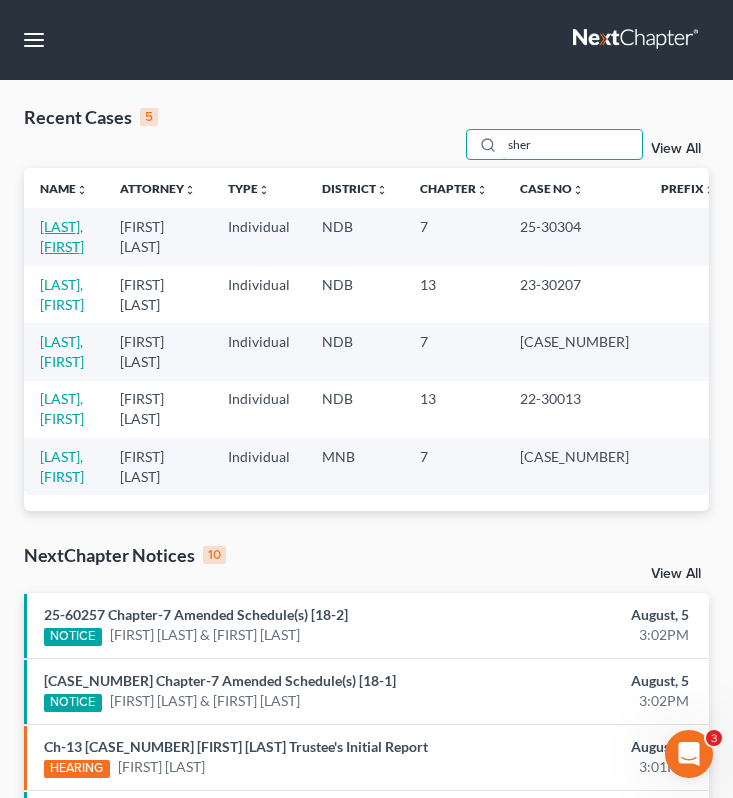 type on "sher" 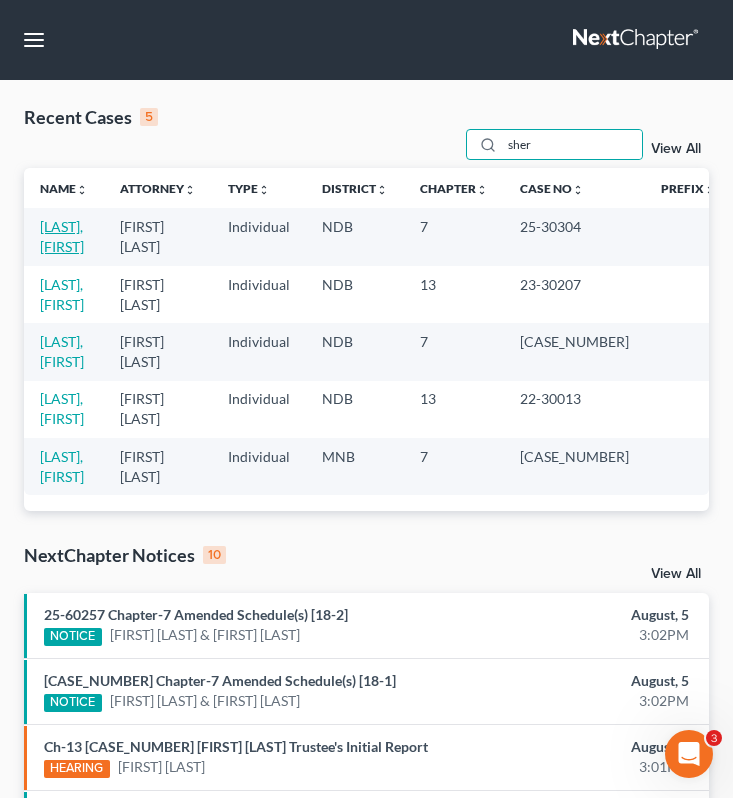 click on "[LAST], [FIRST]" at bounding box center (62, 236) 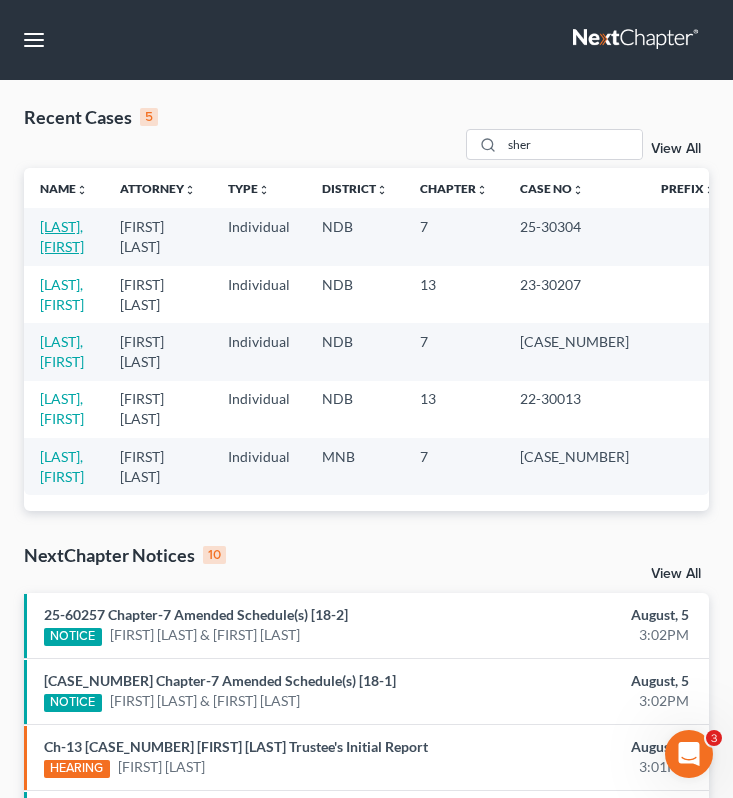 select on "4" 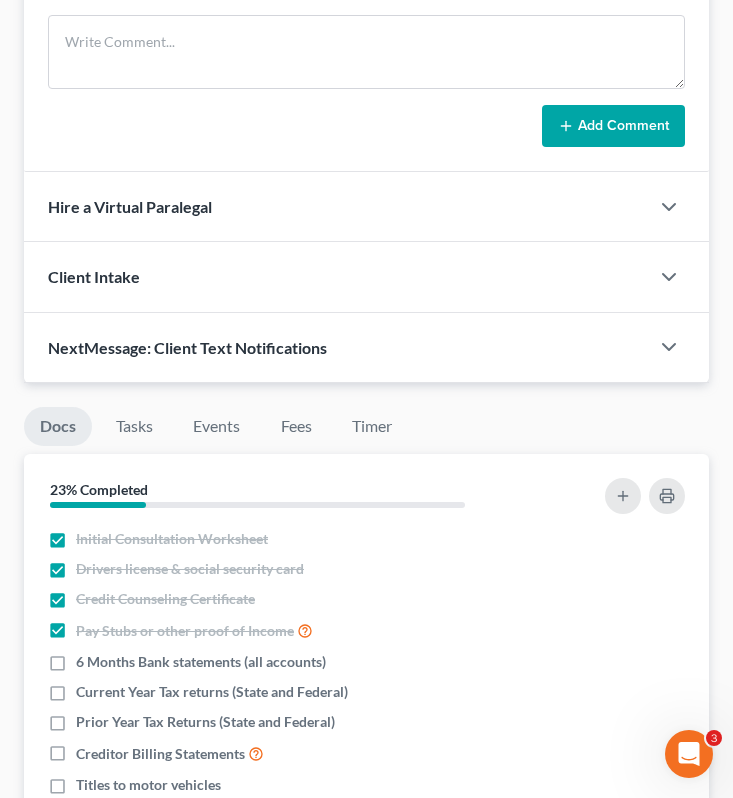 scroll, scrollTop: 1723, scrollLeft: 0, axis: vertical 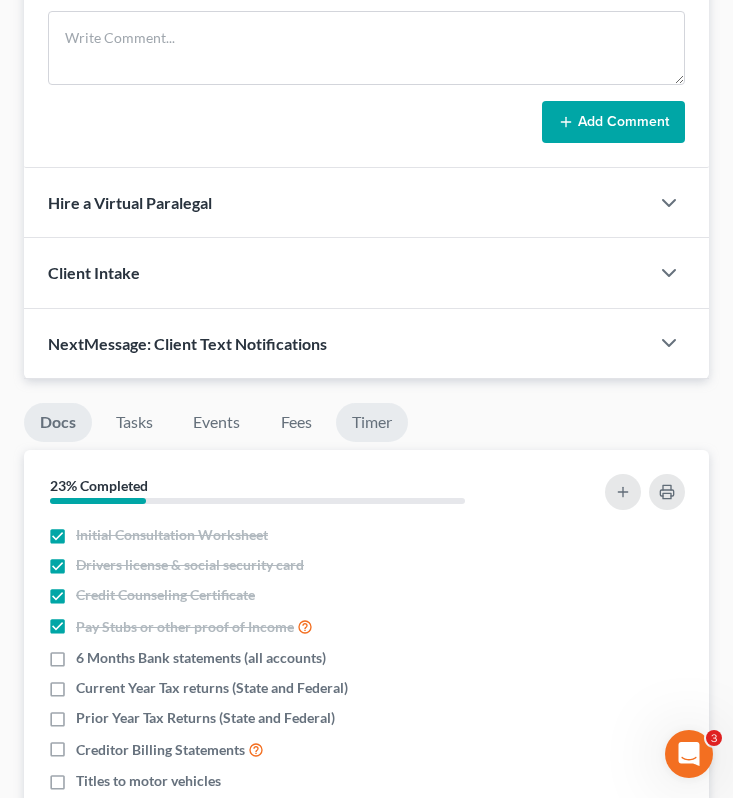 click on "Timer" at bounding box center [372, 422] 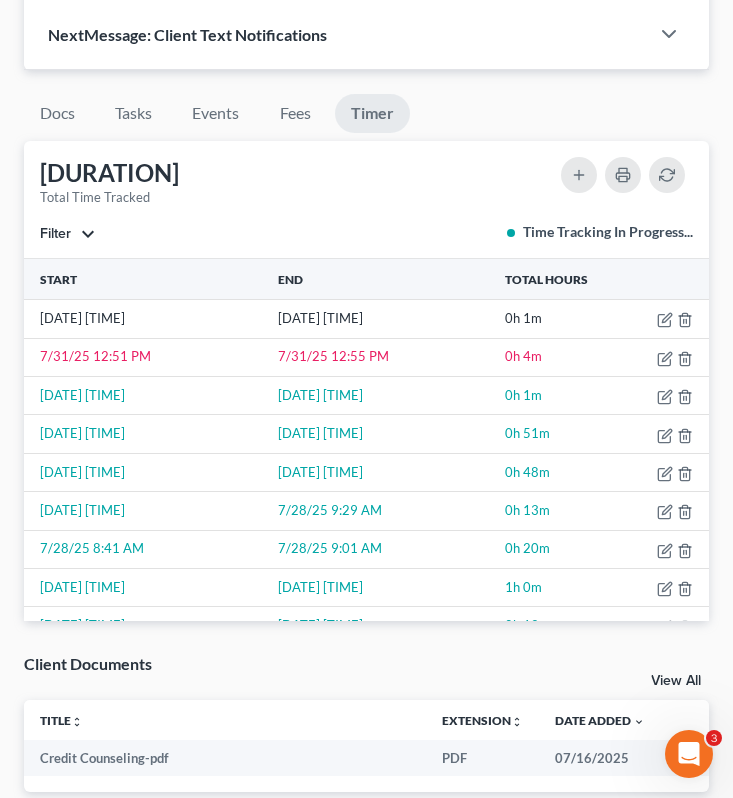 scroll, scrollTop: 2035, scrollLeft: 0, axis: vertical 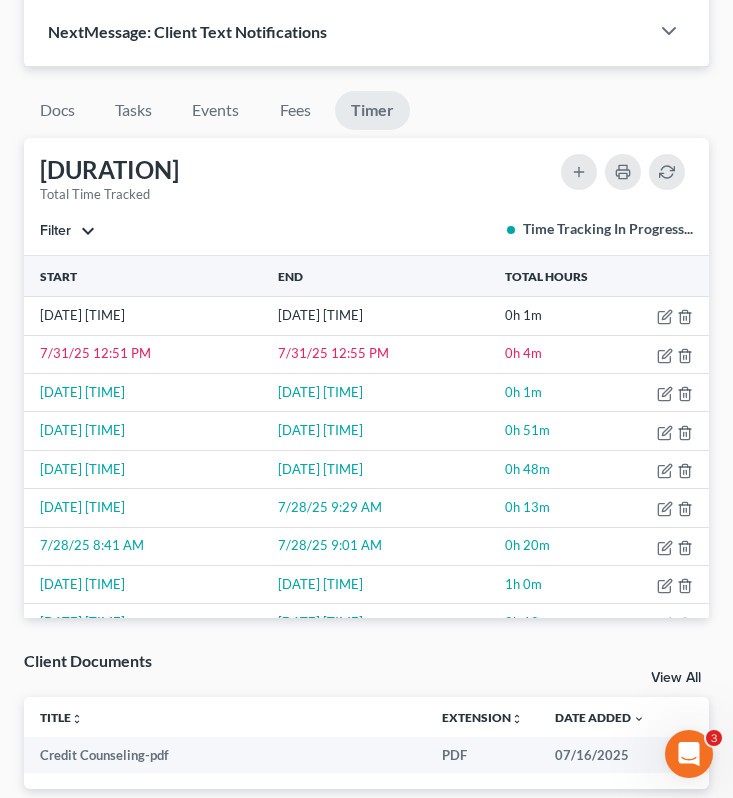 click on "Filter" at bounding box center (67, 231) 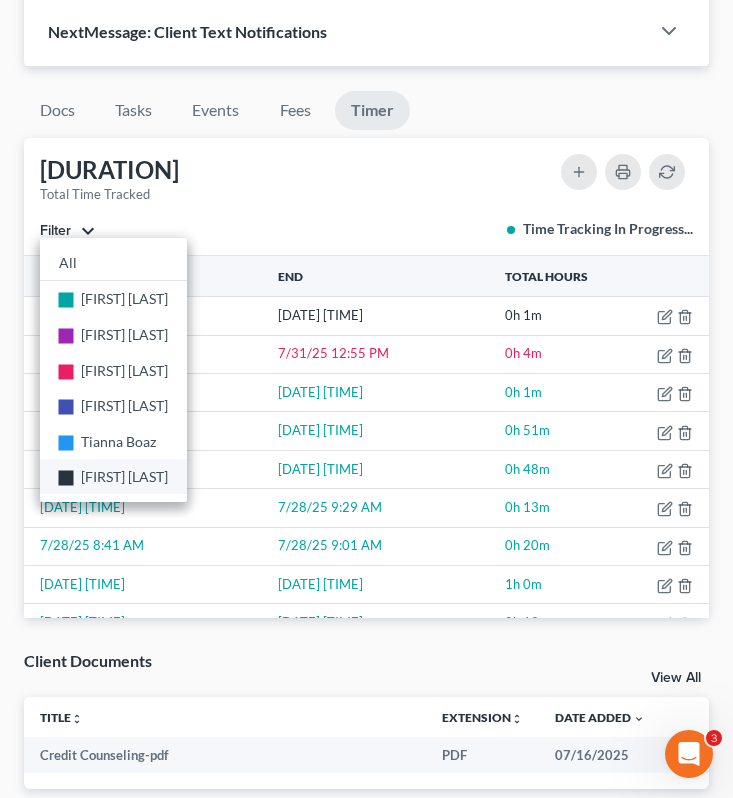 click on "[FIRST] [LAST]" at bounding box center (124, 477) 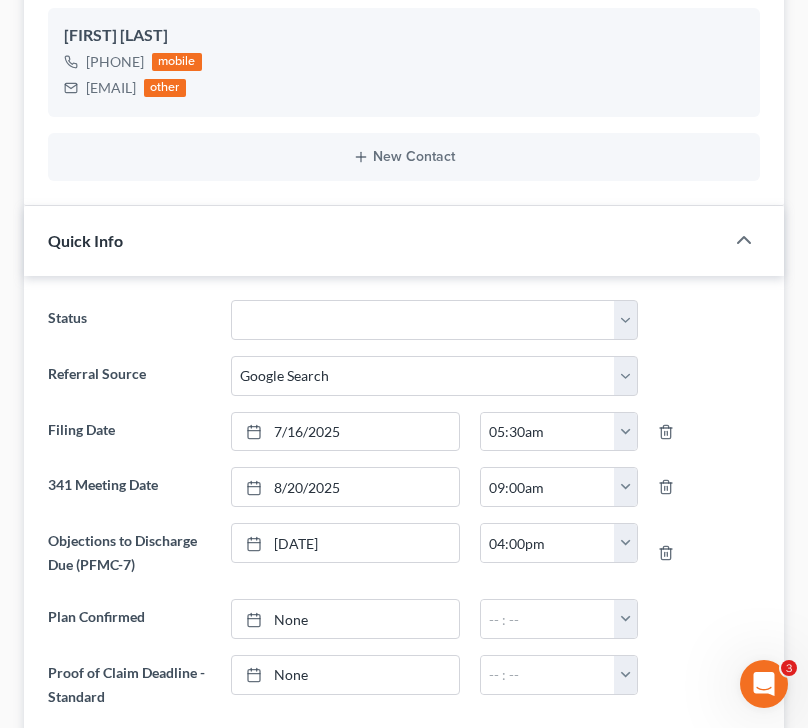 scroll, scrollTop: 0, scrollLeft: 0, axis: both 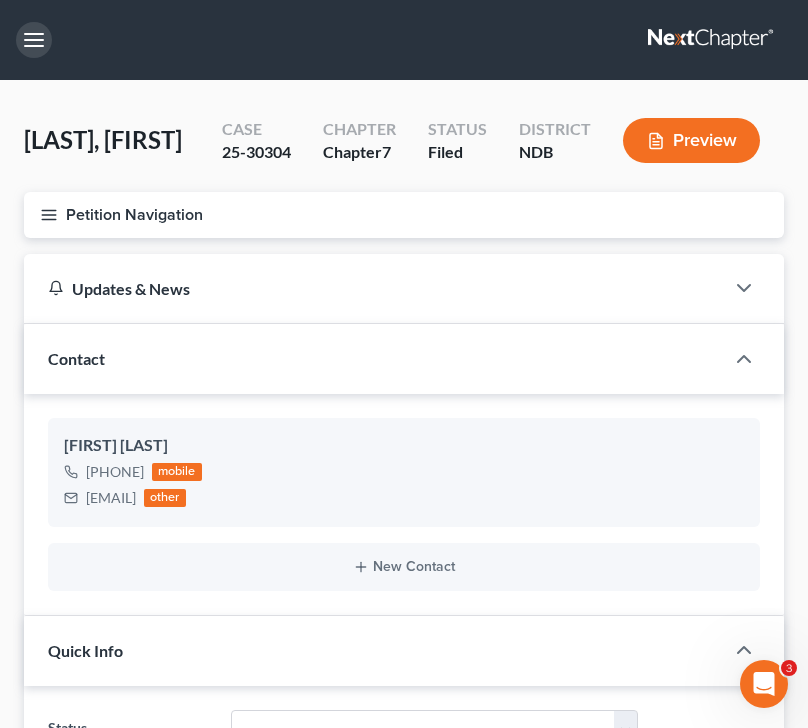 click at bounding box center (34, 40) 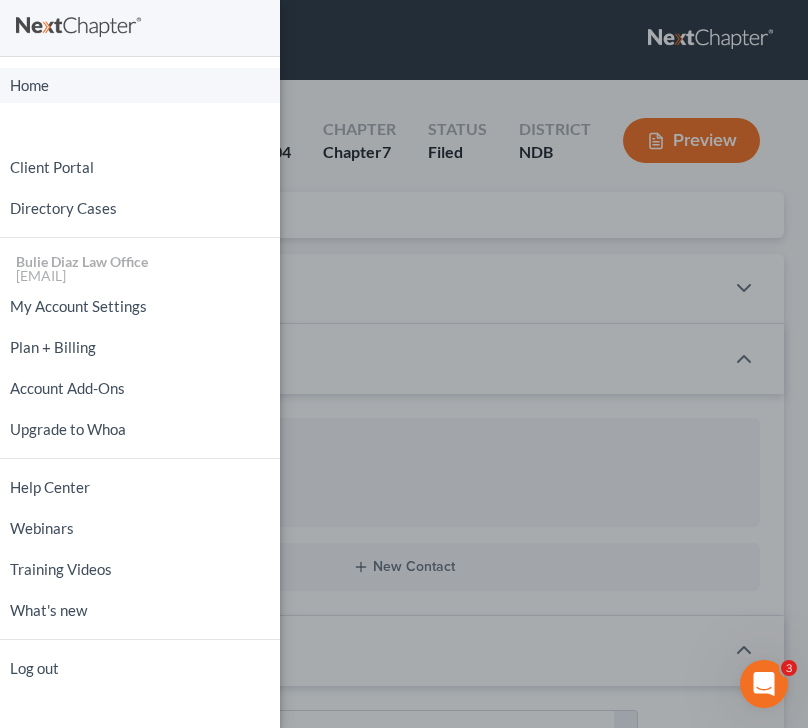 click on "Home" at bounding box center (140, 85) 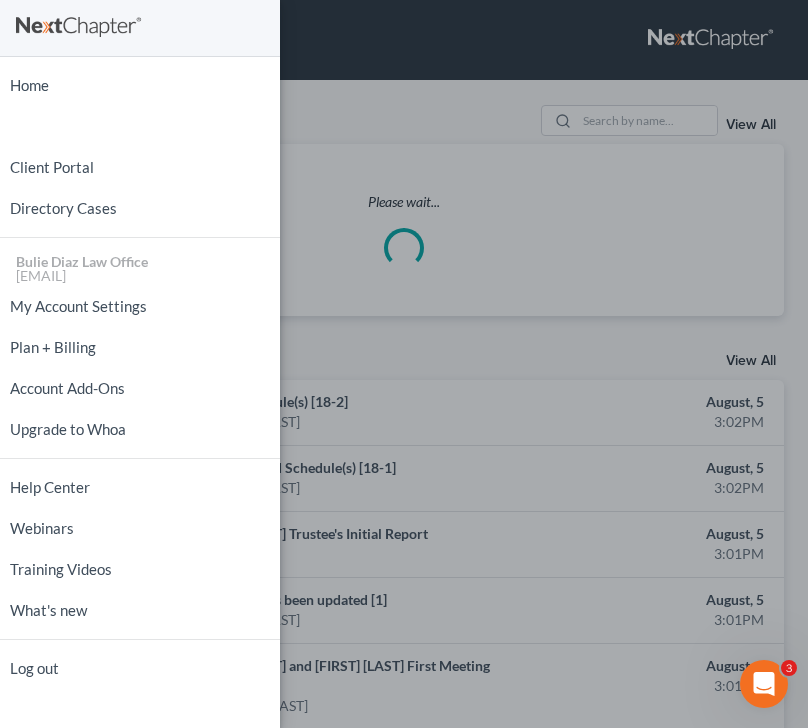click on "Home New Case Client Portal Directory Cases Bulie Diaz Law Office fargo@[EMAIL] My Account Settings Plan + Billing Account Add-Ons Upgrade to Whoa Help Center Webinars Training Videos What's new Log out" at bounding box center [404, 364] 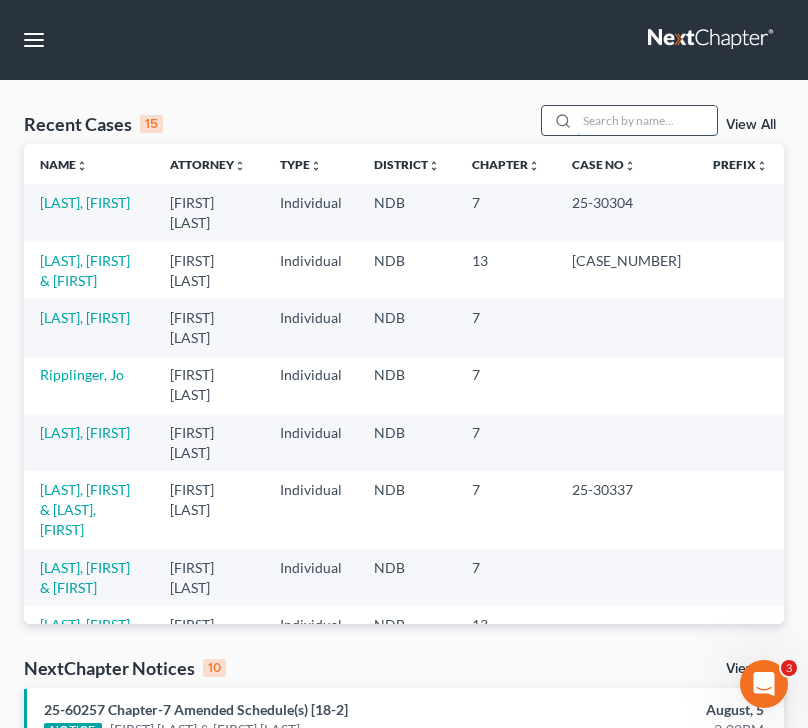 click at bounding box center [647, 120] 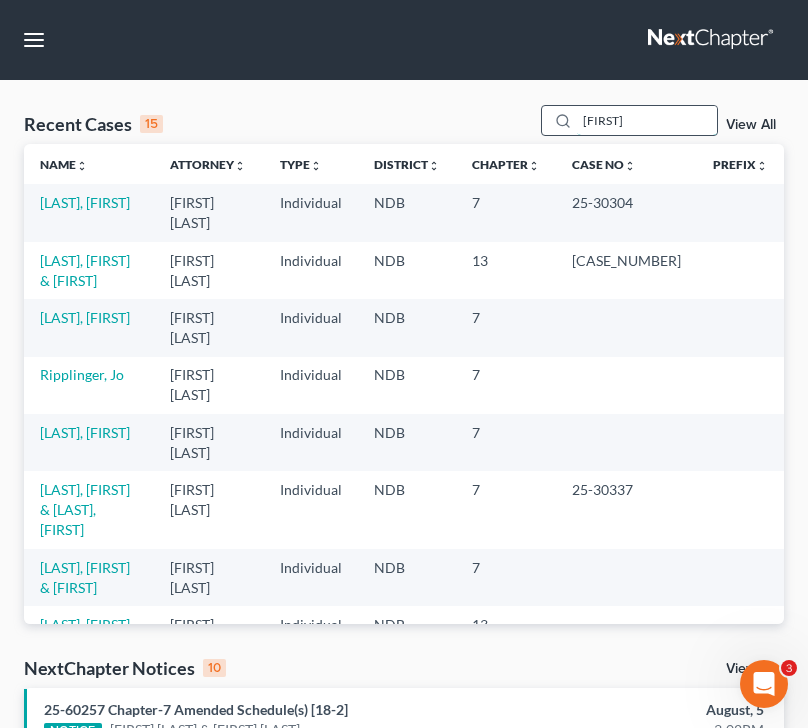type on "[FIRST]" 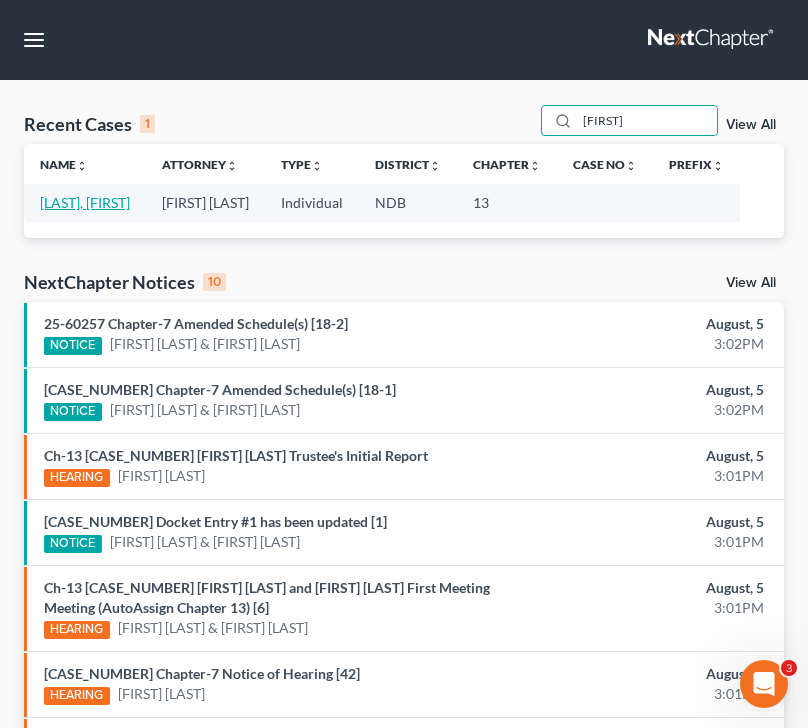 click on "[LAST], [FIRST]" at bounding box center [85, 202] 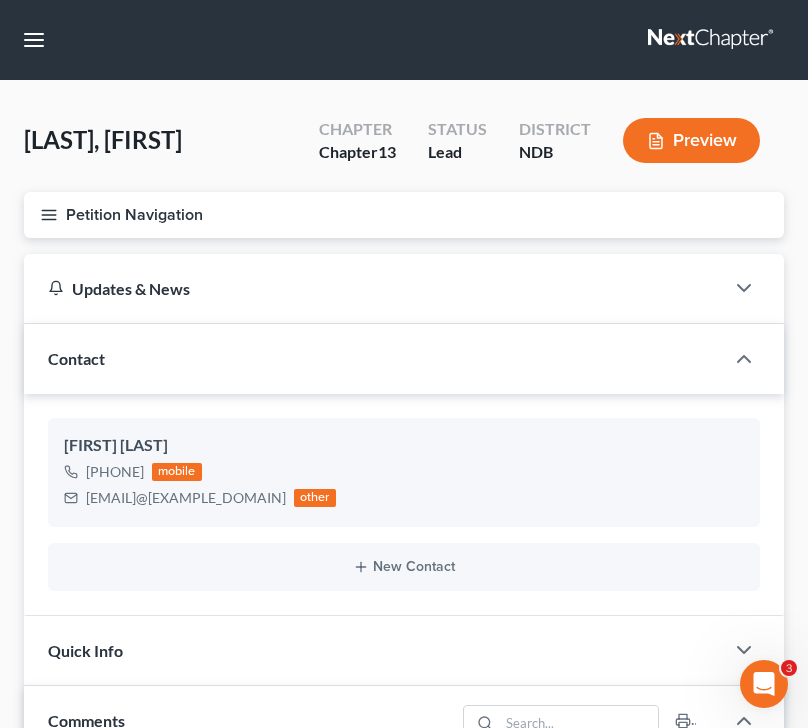 scroll, scrollTop: 12, scrollLeft: 0, axis: vertical 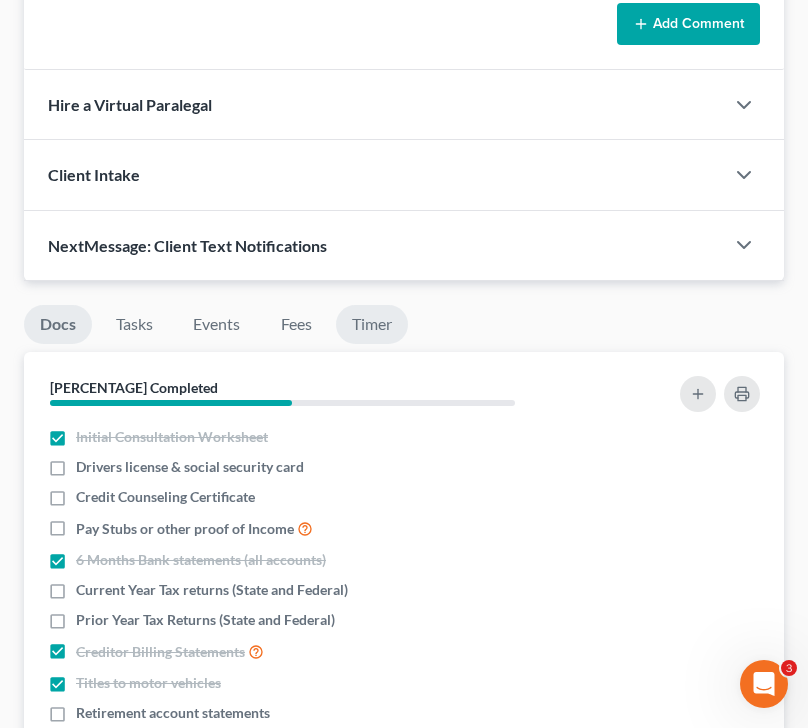 click on "Timer" at bounding box center [372, 324] 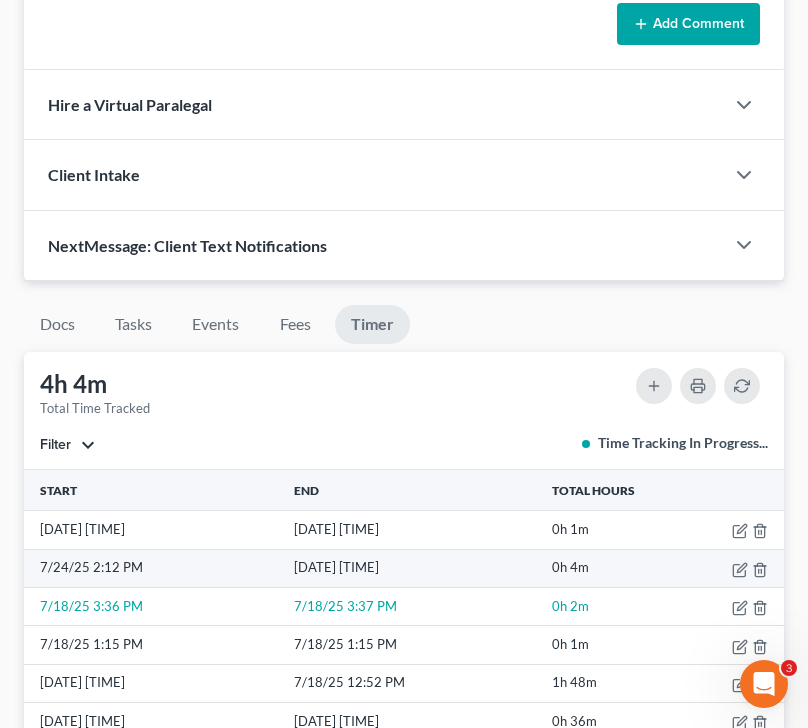scroll, scrollTop: 78, scrollLeft: 0, axis: vertical 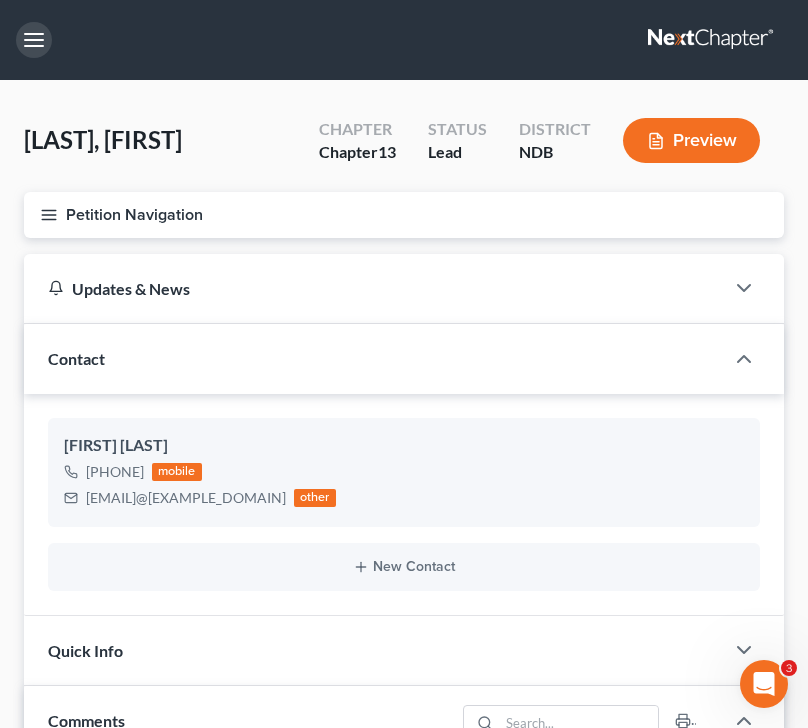 click at bounding box center (34, 40) 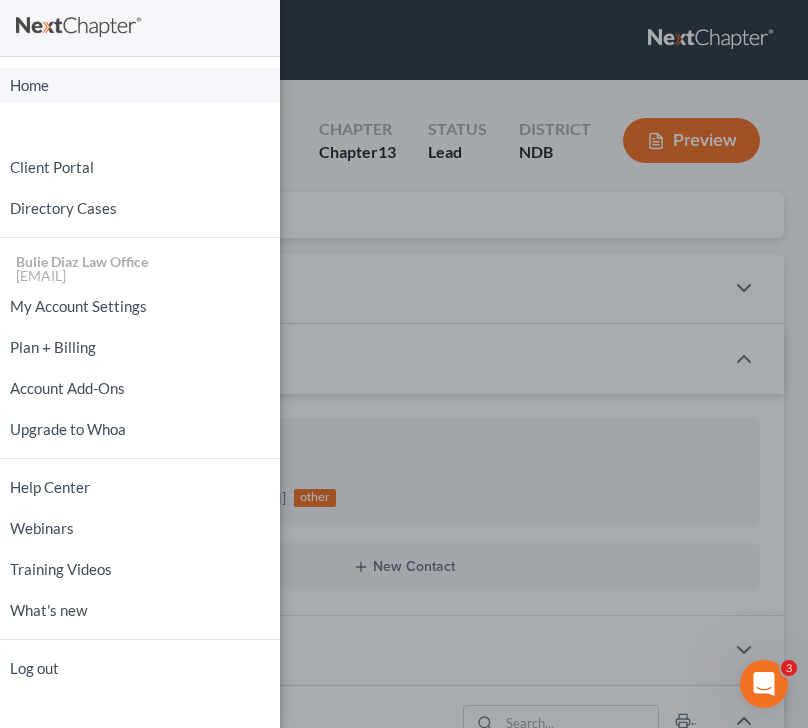 click on "Home" at bounding box center (140, 85) 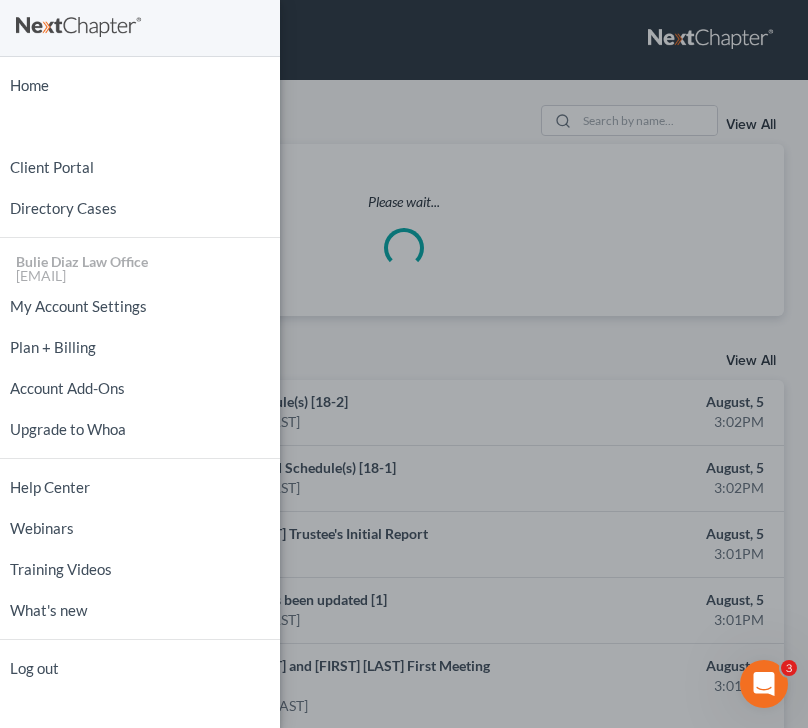click on "Home New Case Client Portal Directory Cases Bulie Diaz Law Office fargo@[EMAIL] My Account Settings Plan + Billing Account Add-Ons Upgrade to Whoa Help Center Webinars Training Videos What's new Log out" at bounding box center (404, 364) 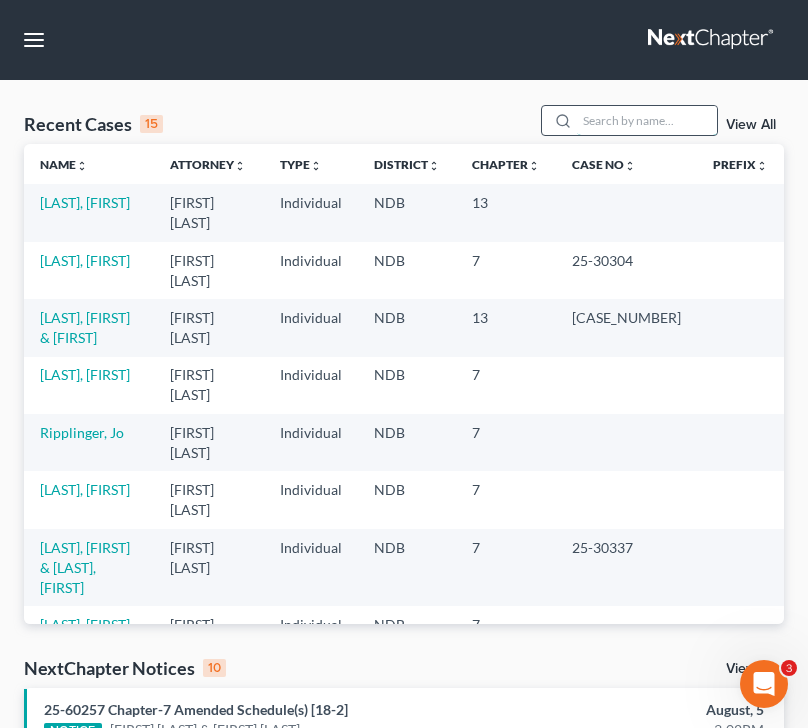 click at bounding box center [647, 120] 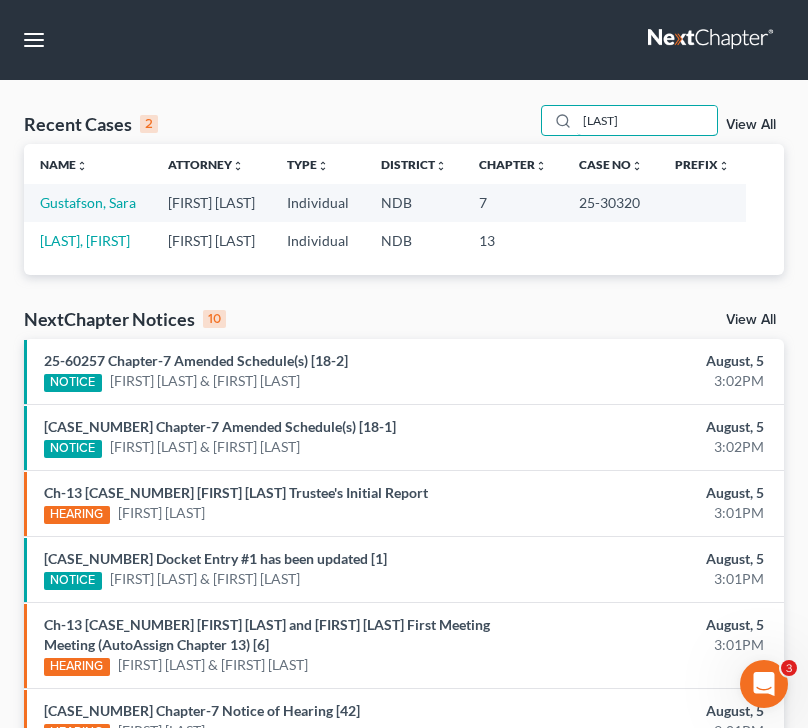 type on "[LAST]" 